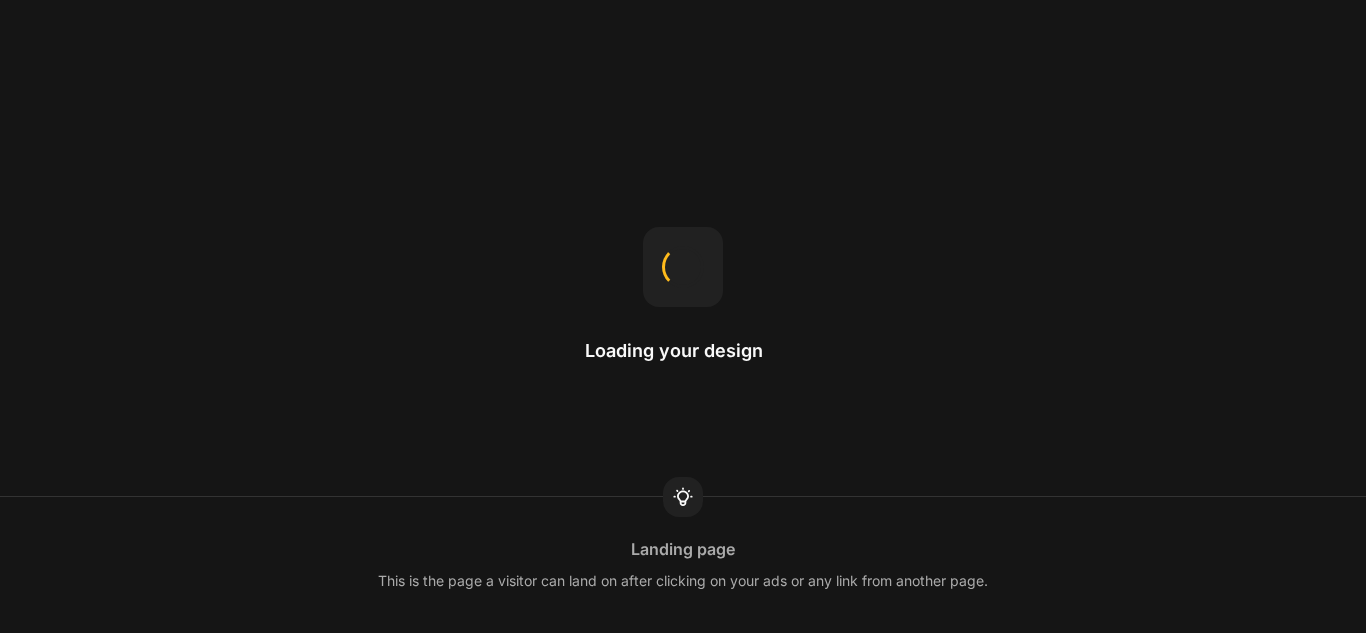 scroll, scrollTop: 0, scrollLeft: 0, axis: both 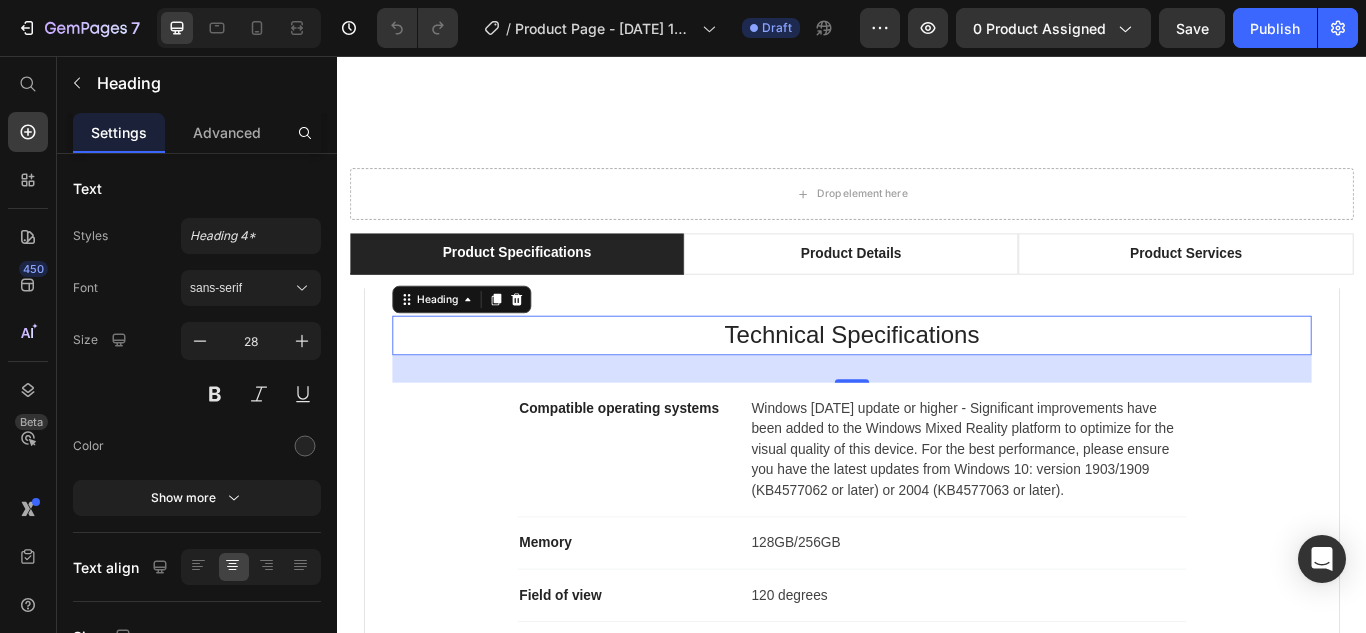click on "Drop element here" at bounding box center [937, 217] 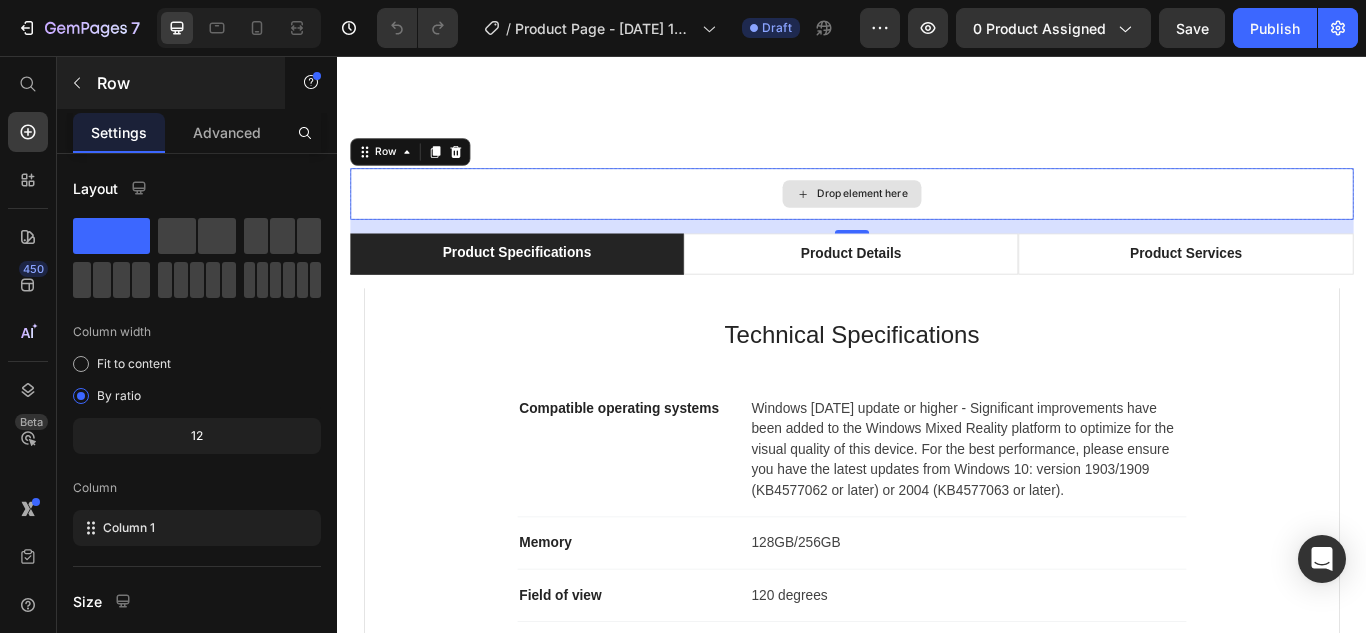 click 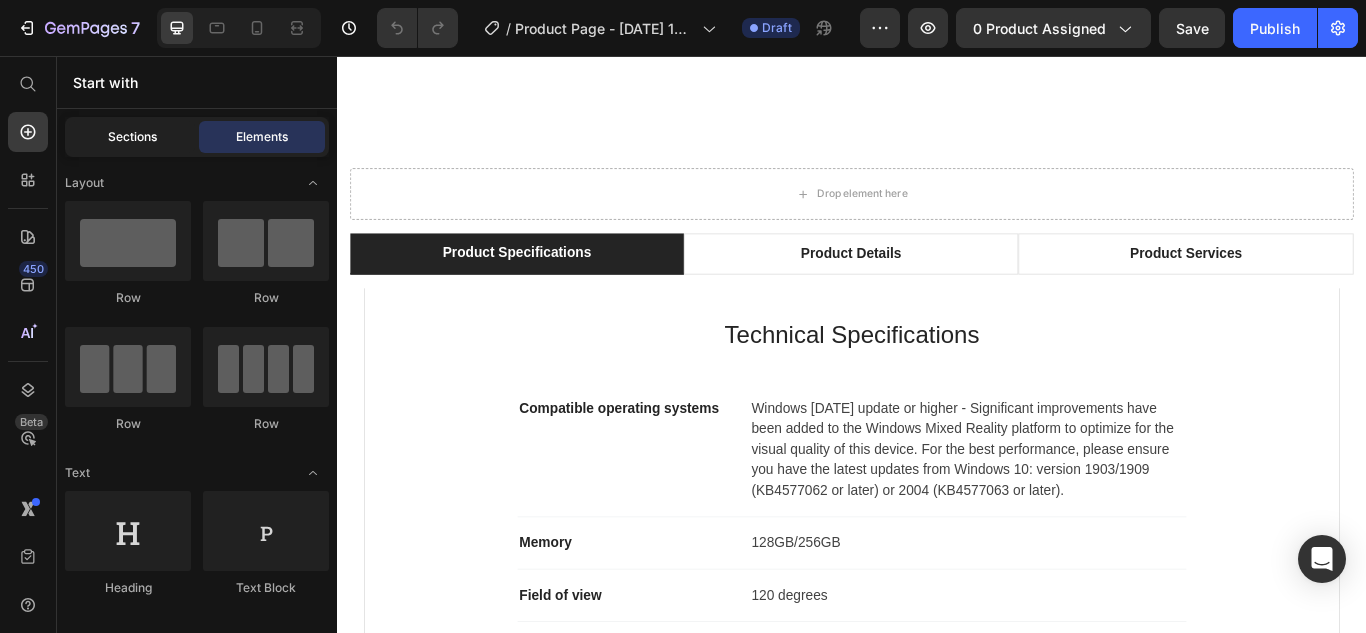 click on "Sections" 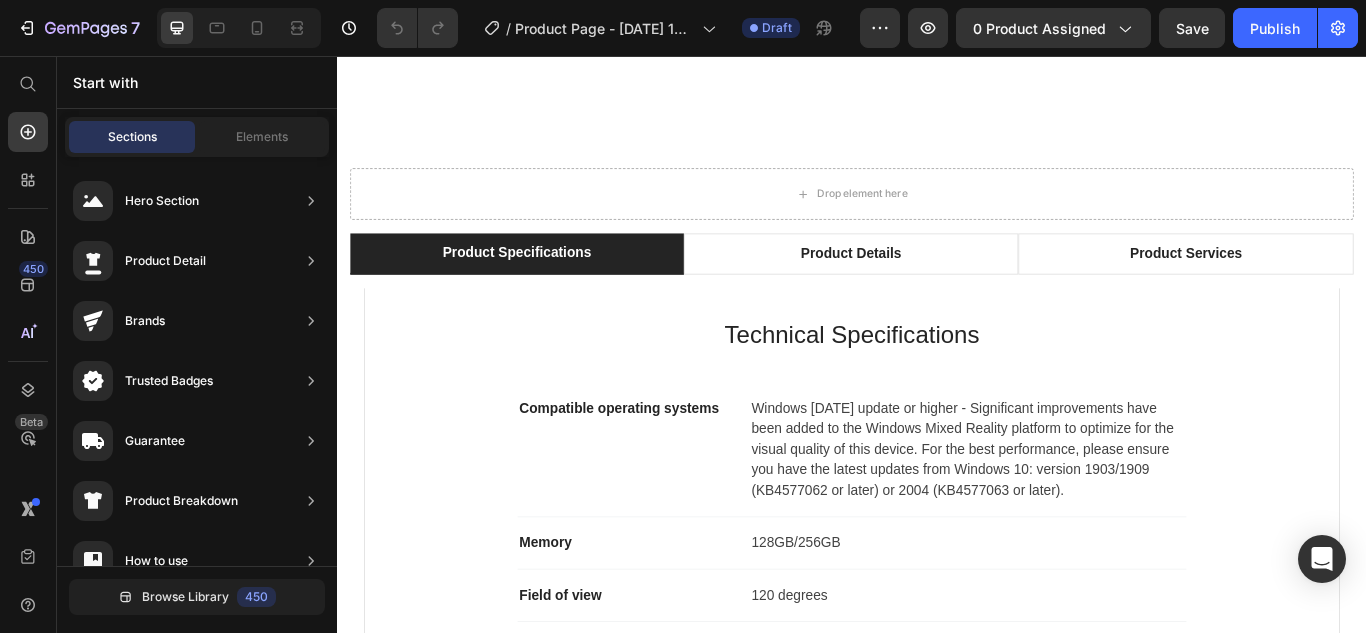 click on "Brands" 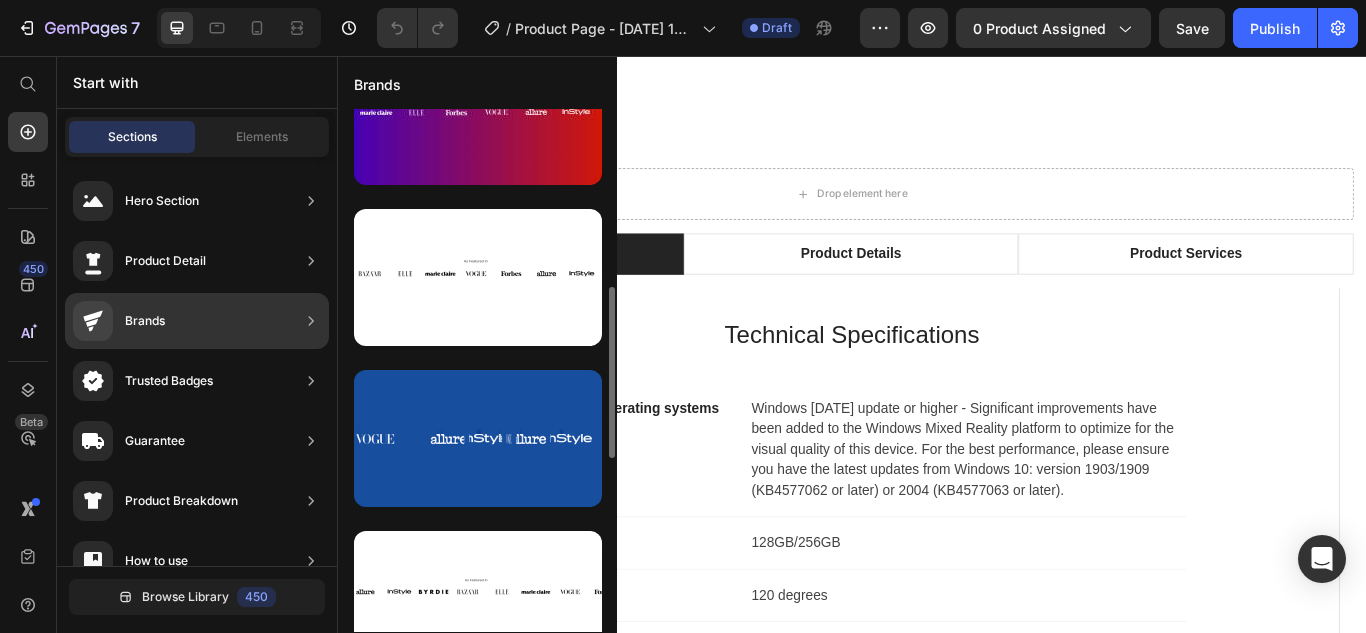 scroll, scrollTop: 546, scrollLeft: 0, axis: vertical 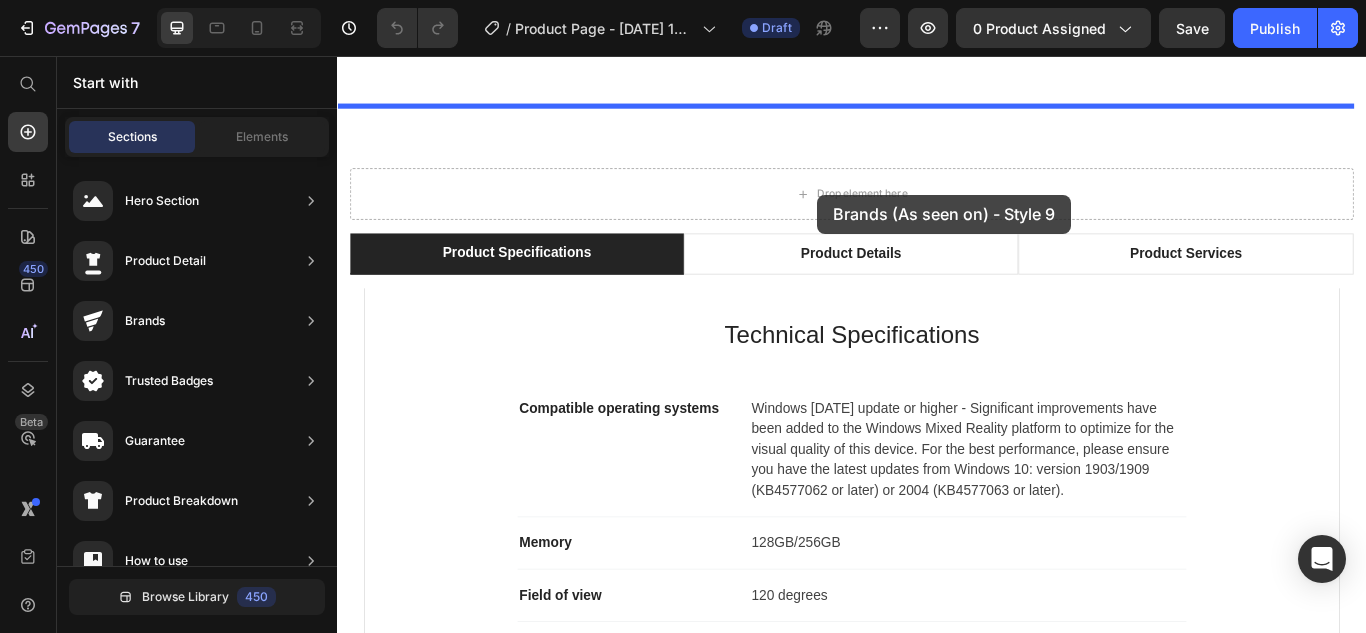 drag, startPoint x: 850, startPoint y: 347, endPoint x: 897, endPoint y: 216, distance: 139.17615 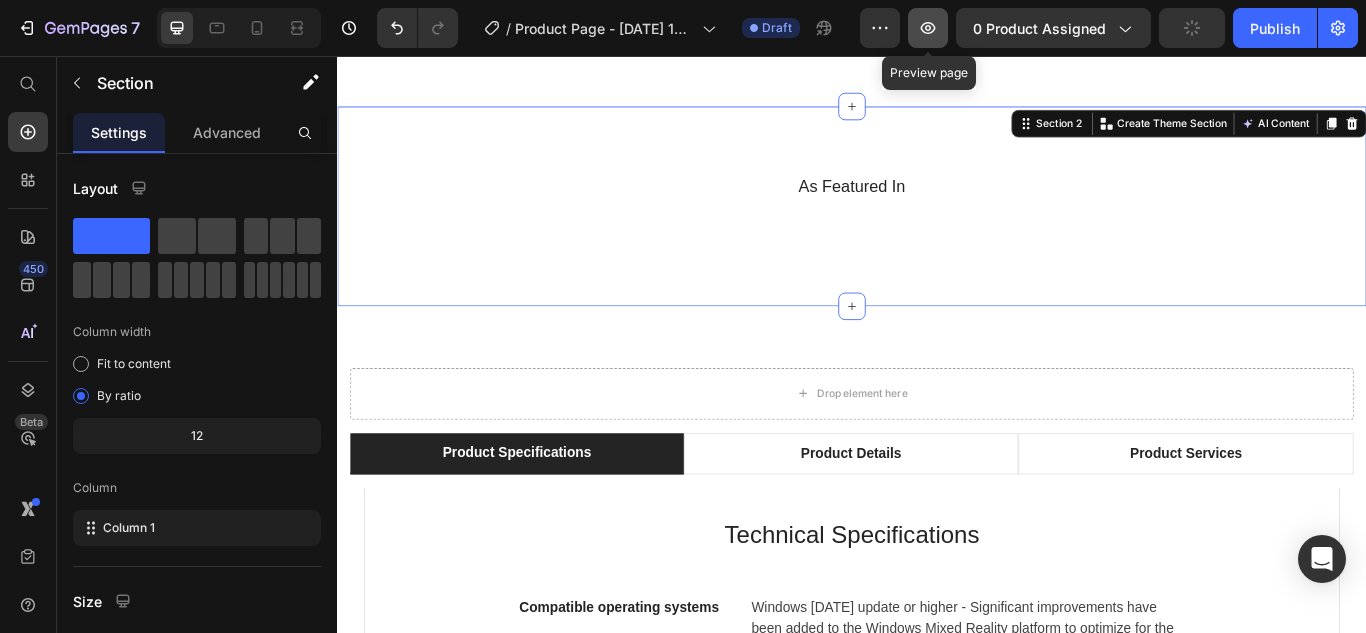 click 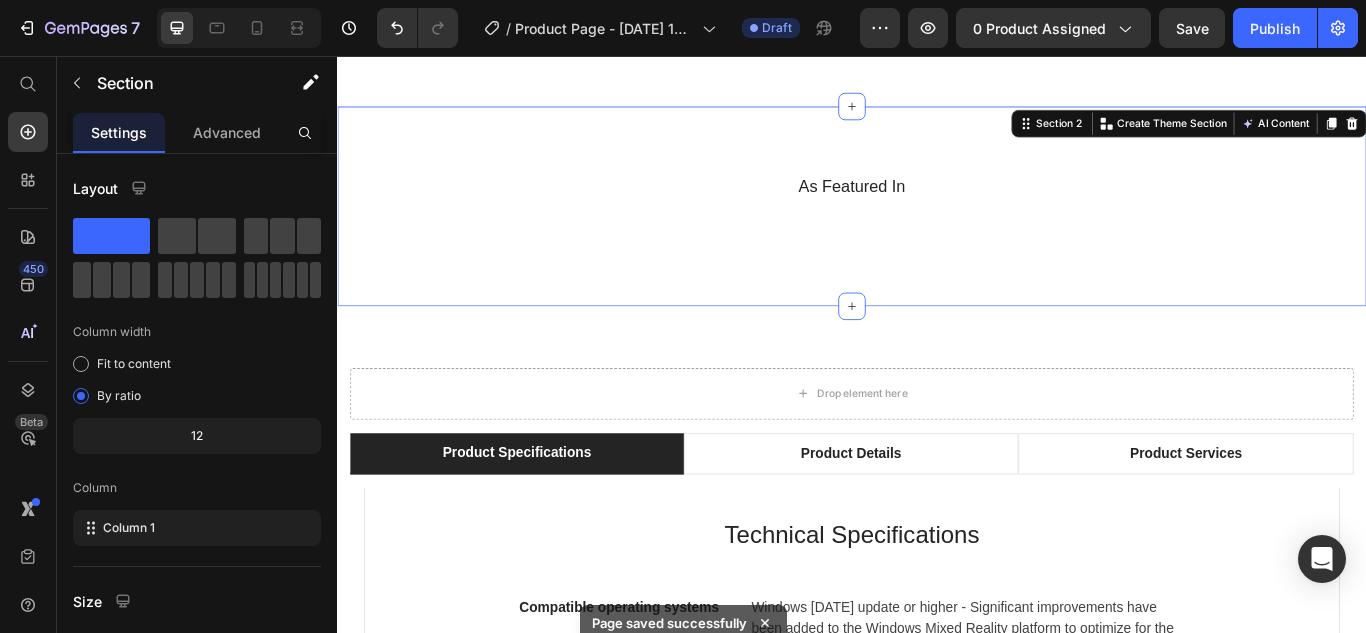 click on "As Featured In" at bounding box center [937, 209] 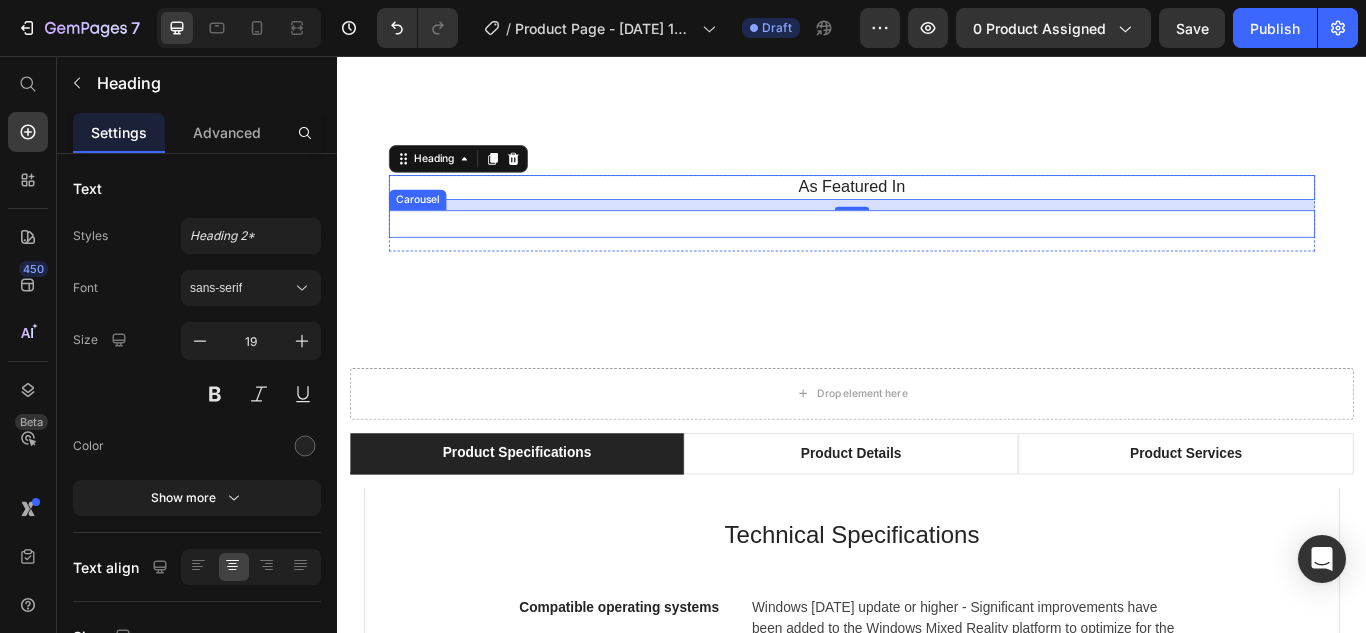 click on "Image Image Image Image Image Image Image" at bounding box center [937, 252] 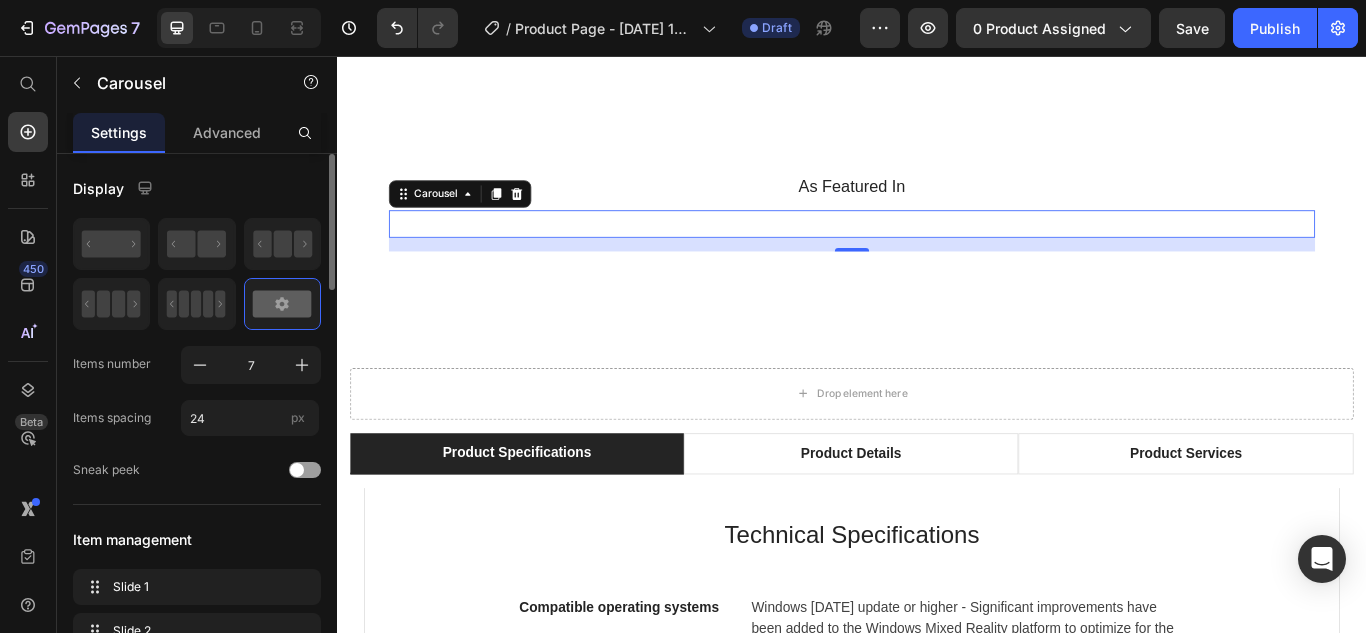 click 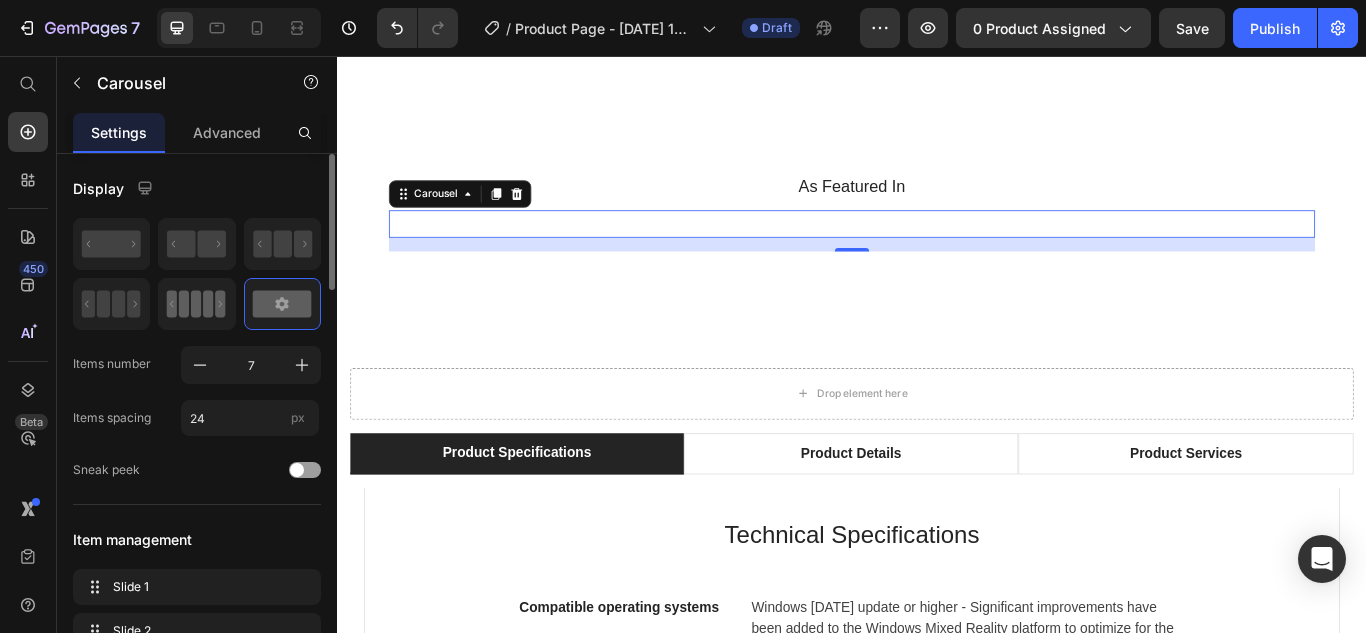 click 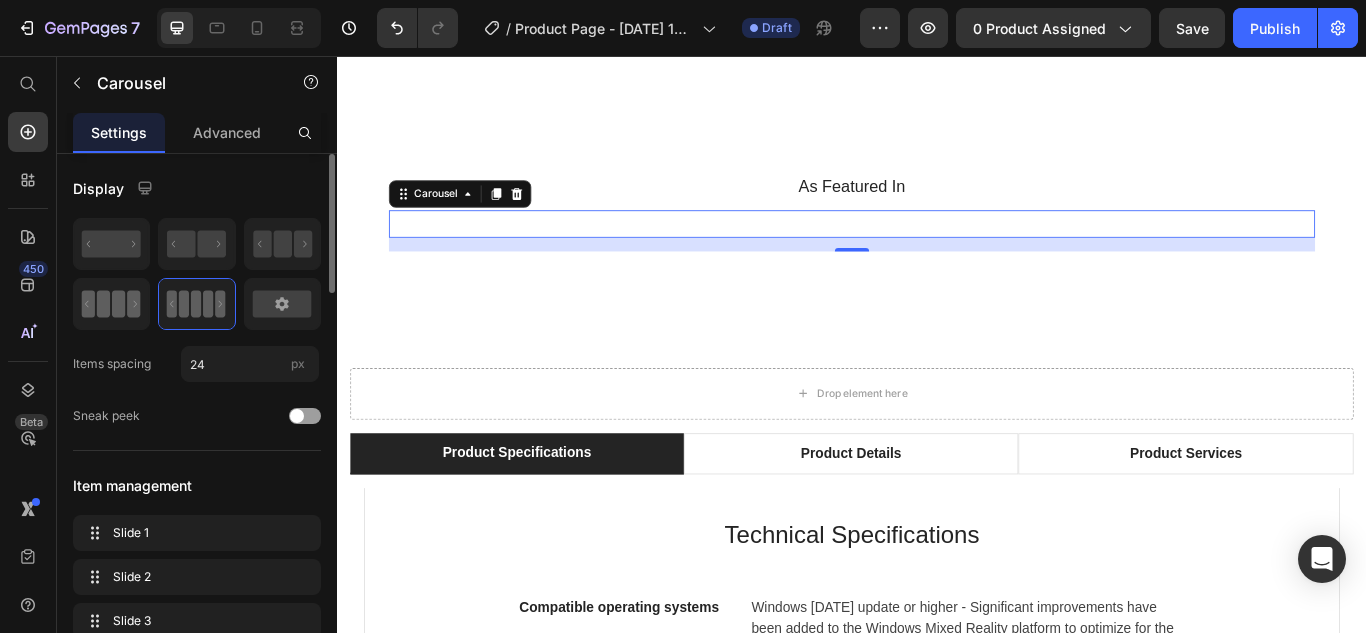 click 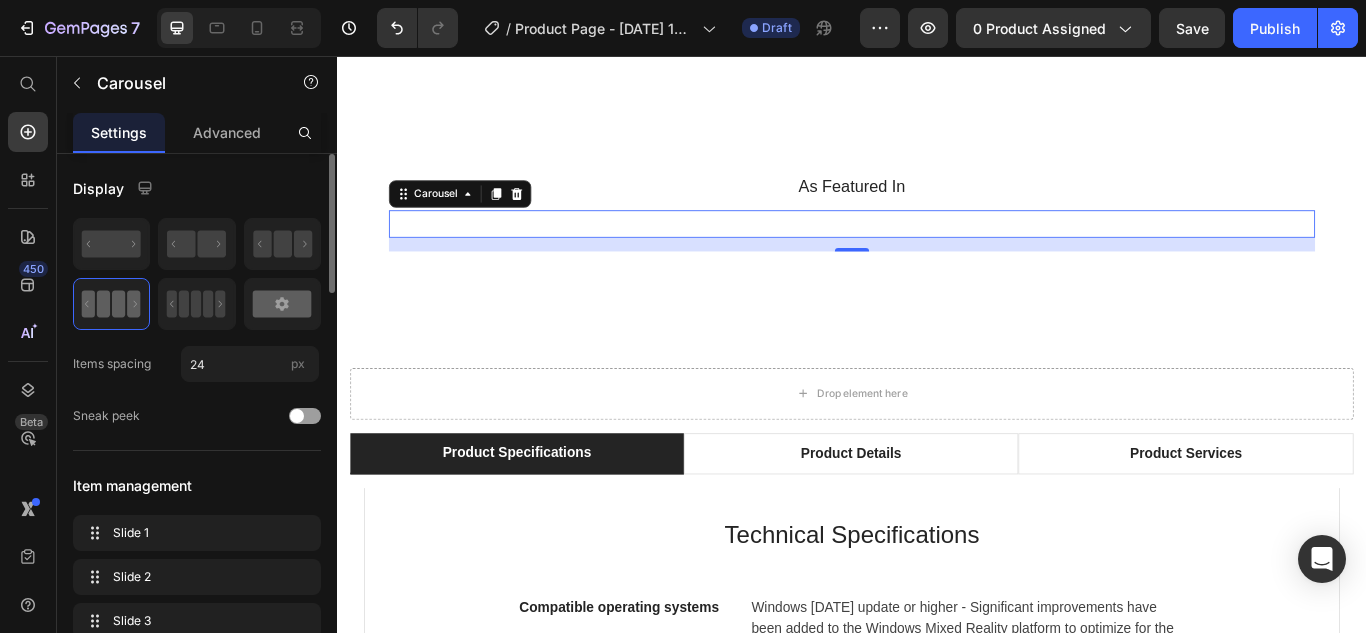 click 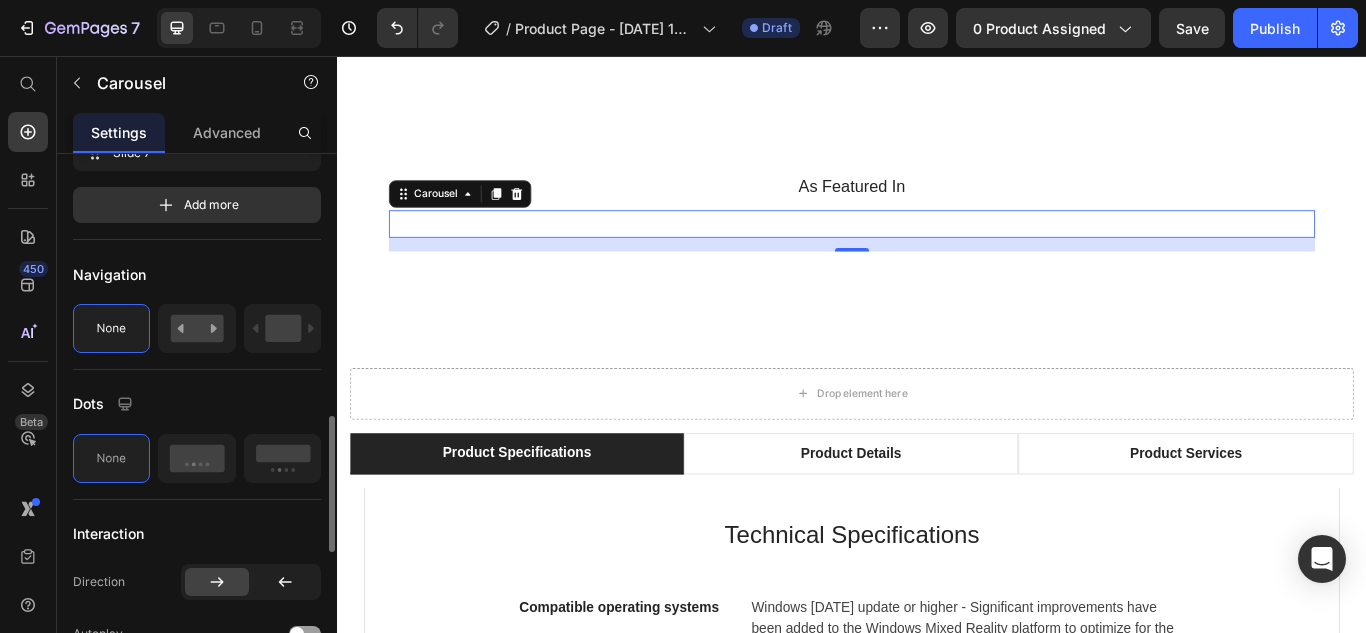 scroll, scrollTop: 775, scrollLeft: 0, axis: vertical 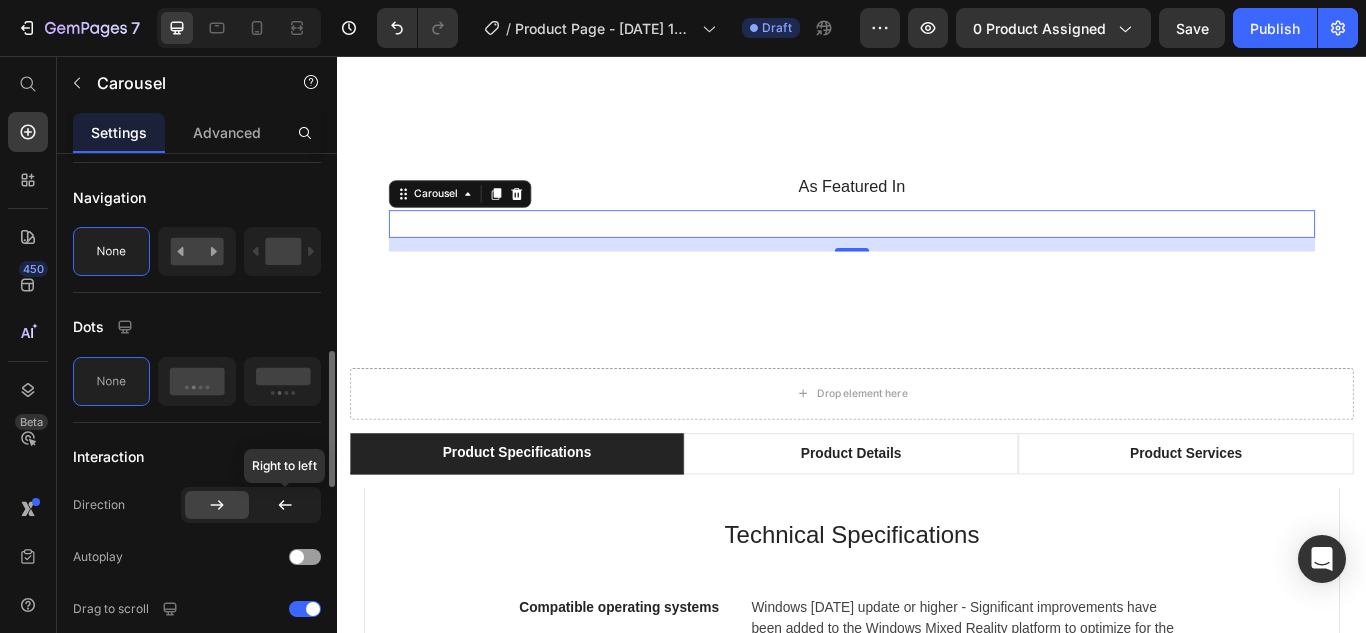 click 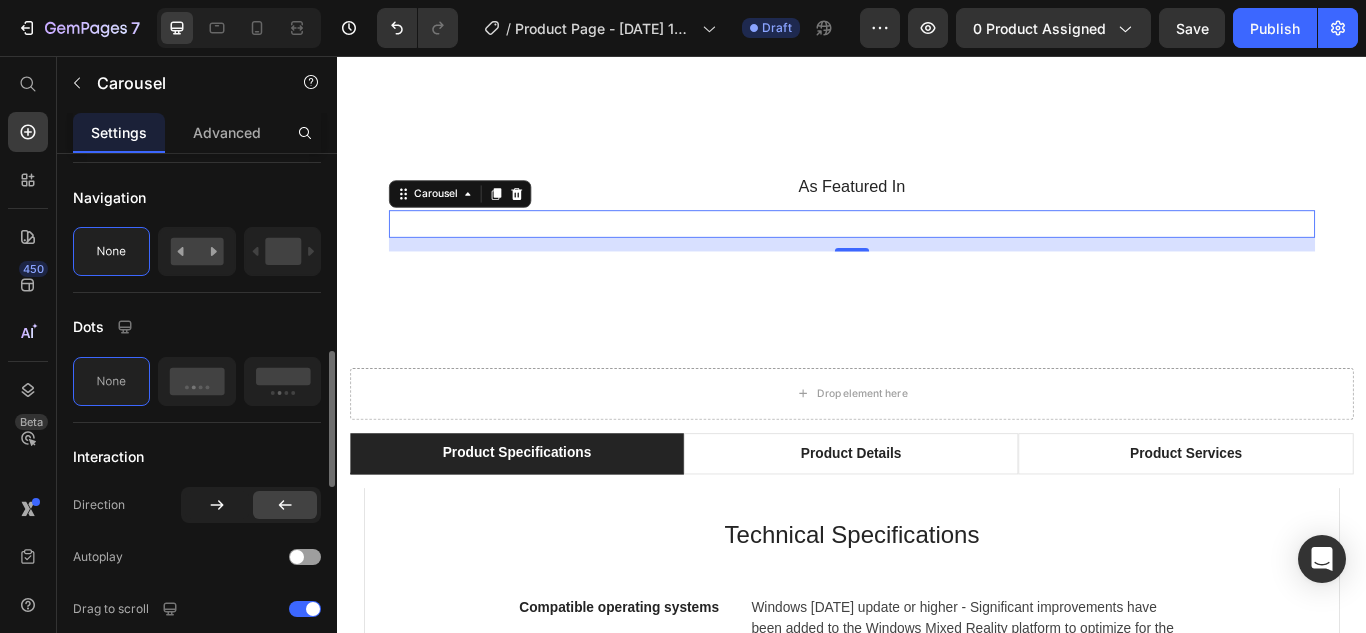 click 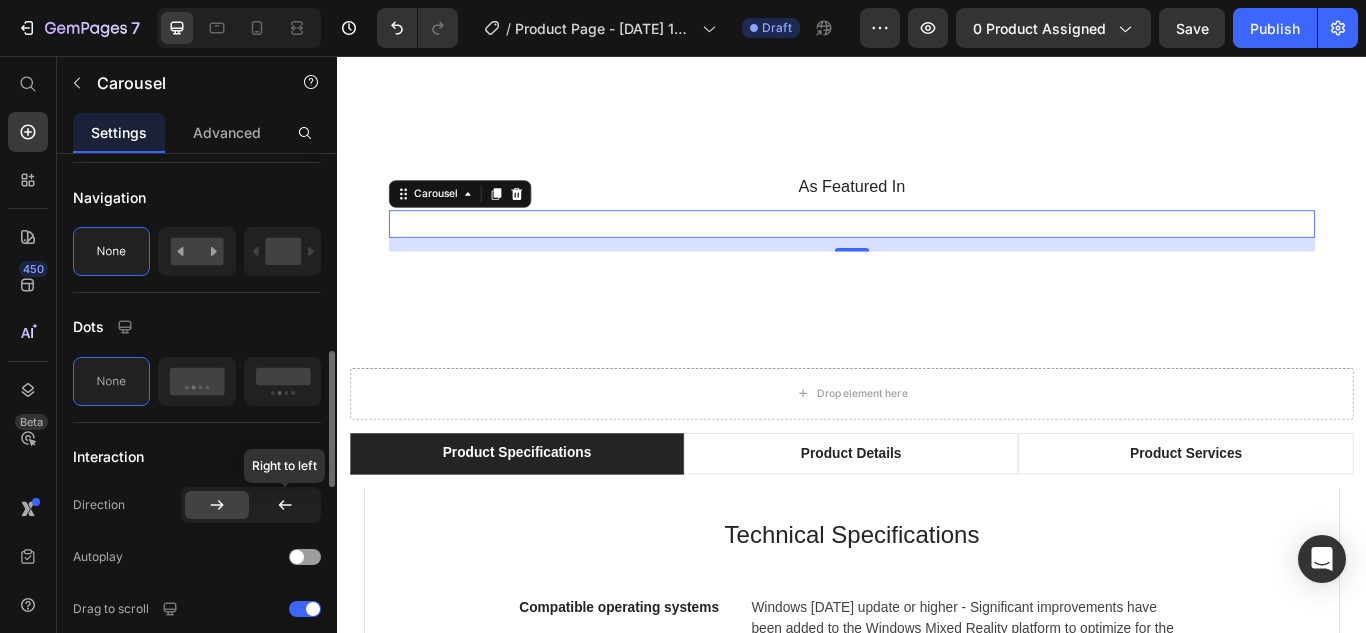 click 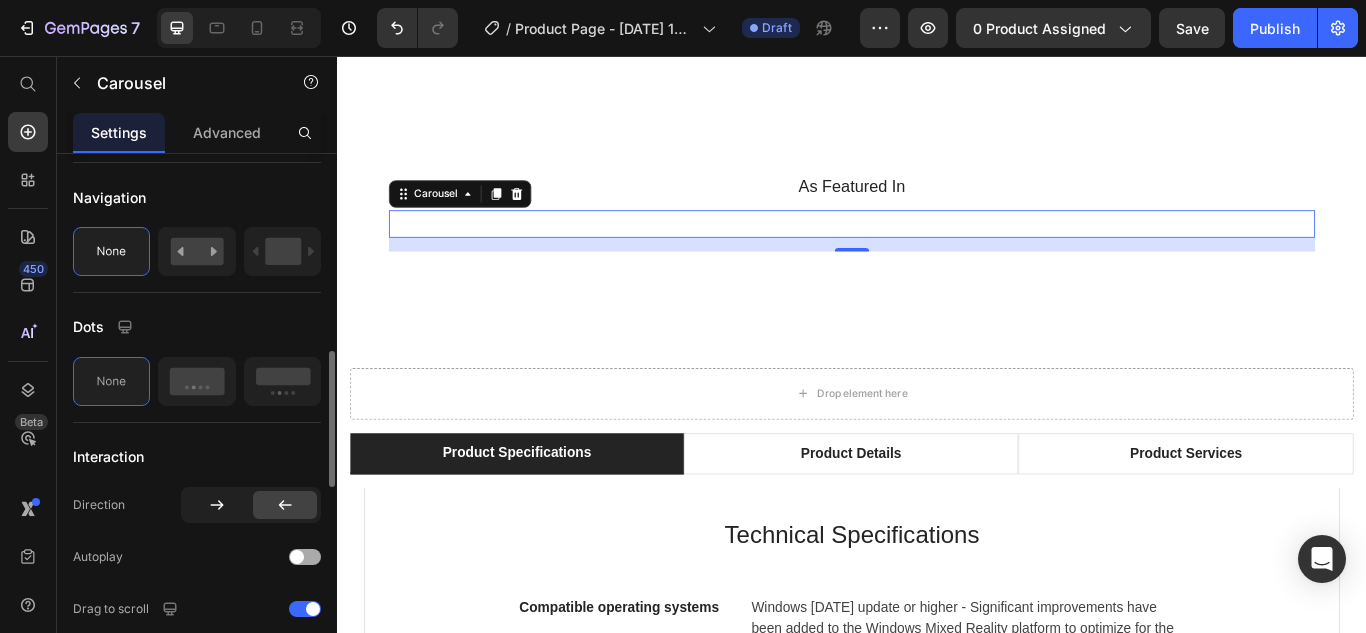 click at bounding box center (297, 557) 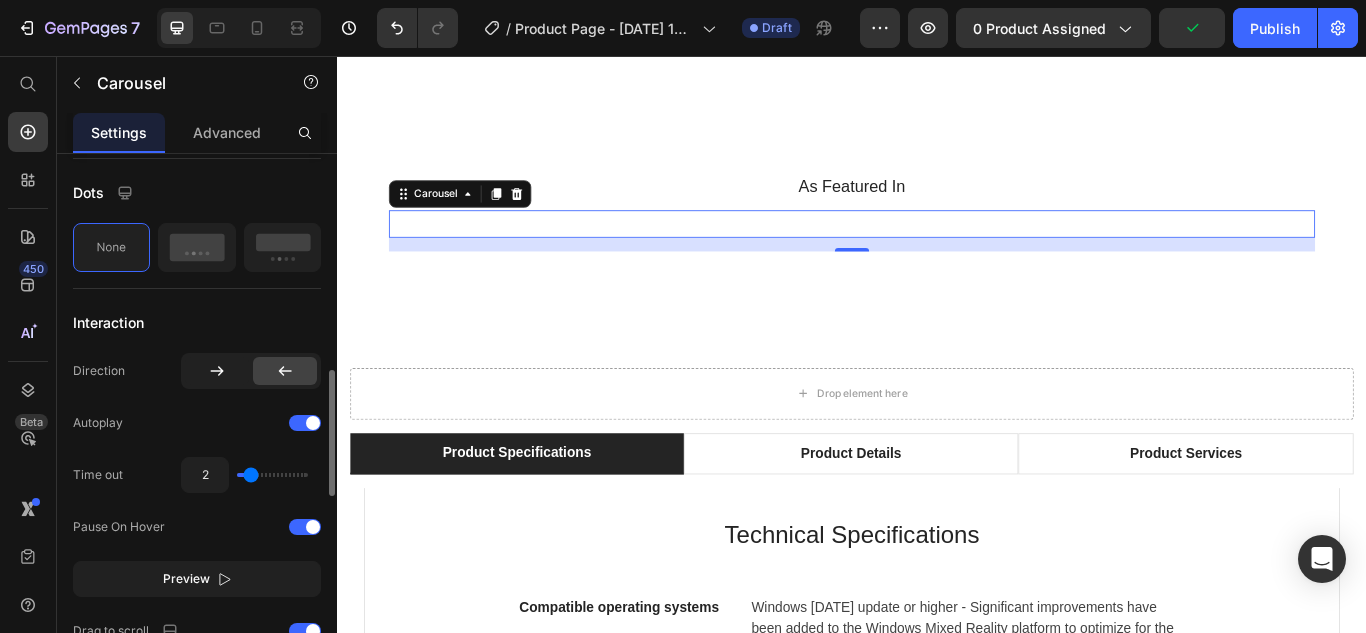scroll, scrollTop: 910, scrollLeft: 0, axis: vertical 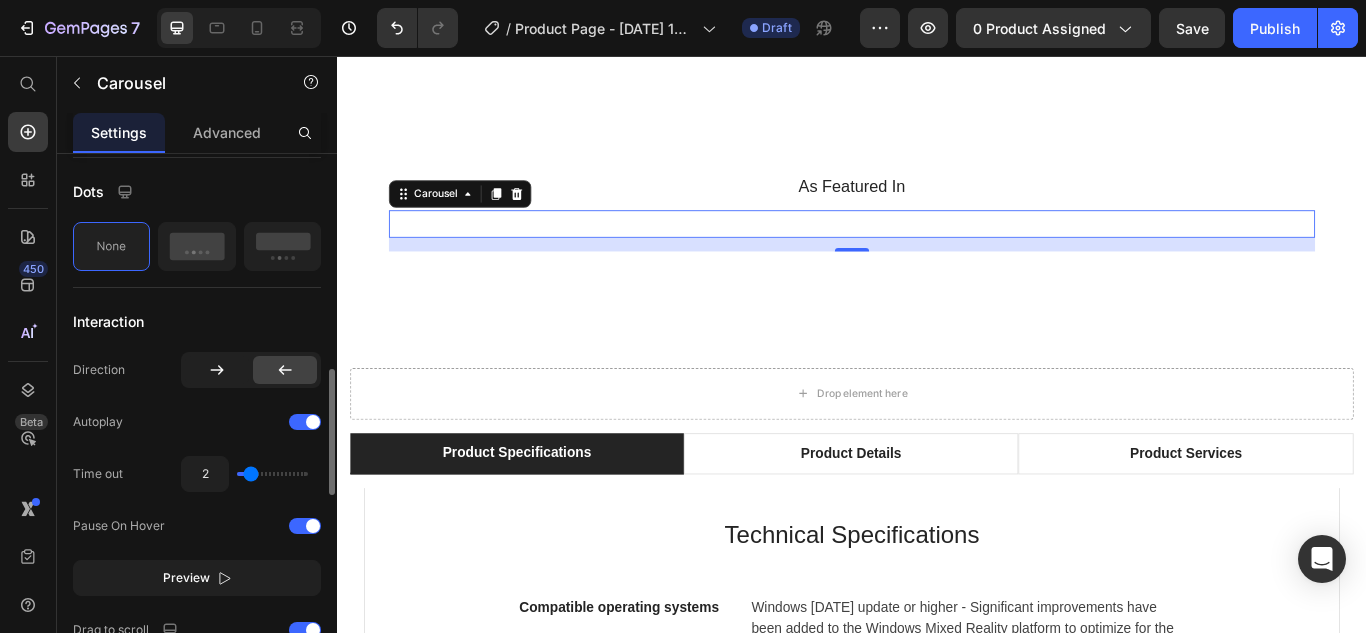 type on "2.3" 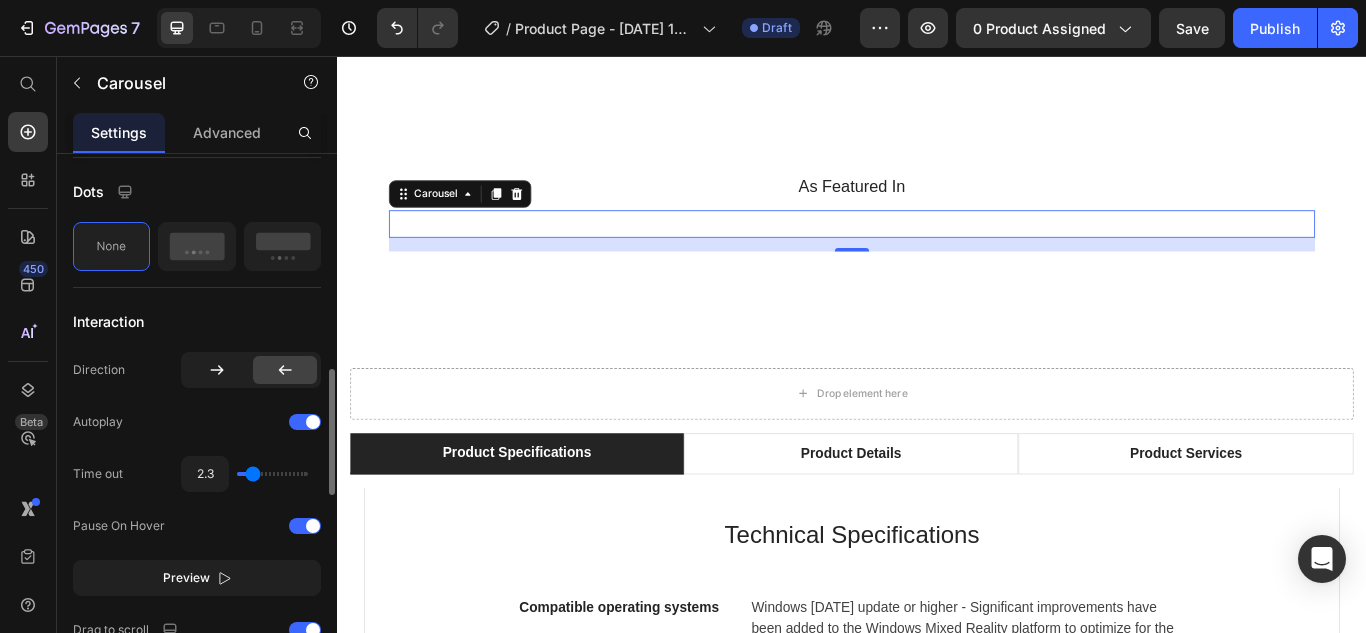 type on "2.5" 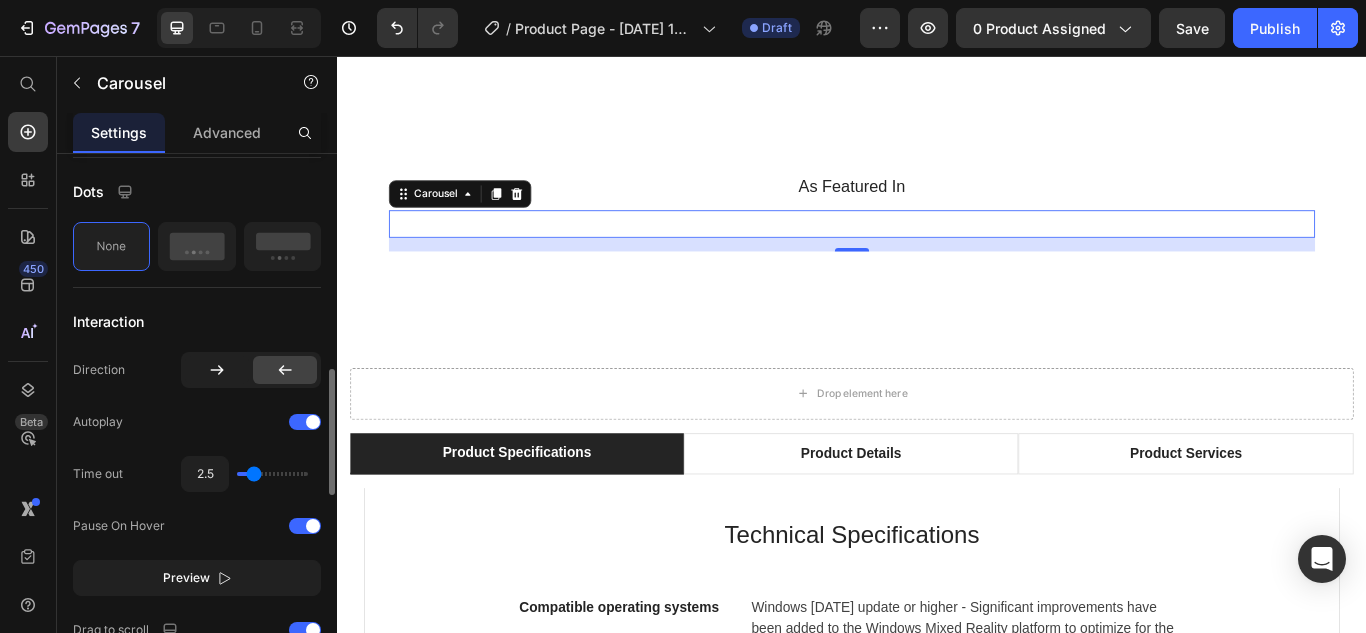 type on "2.6" 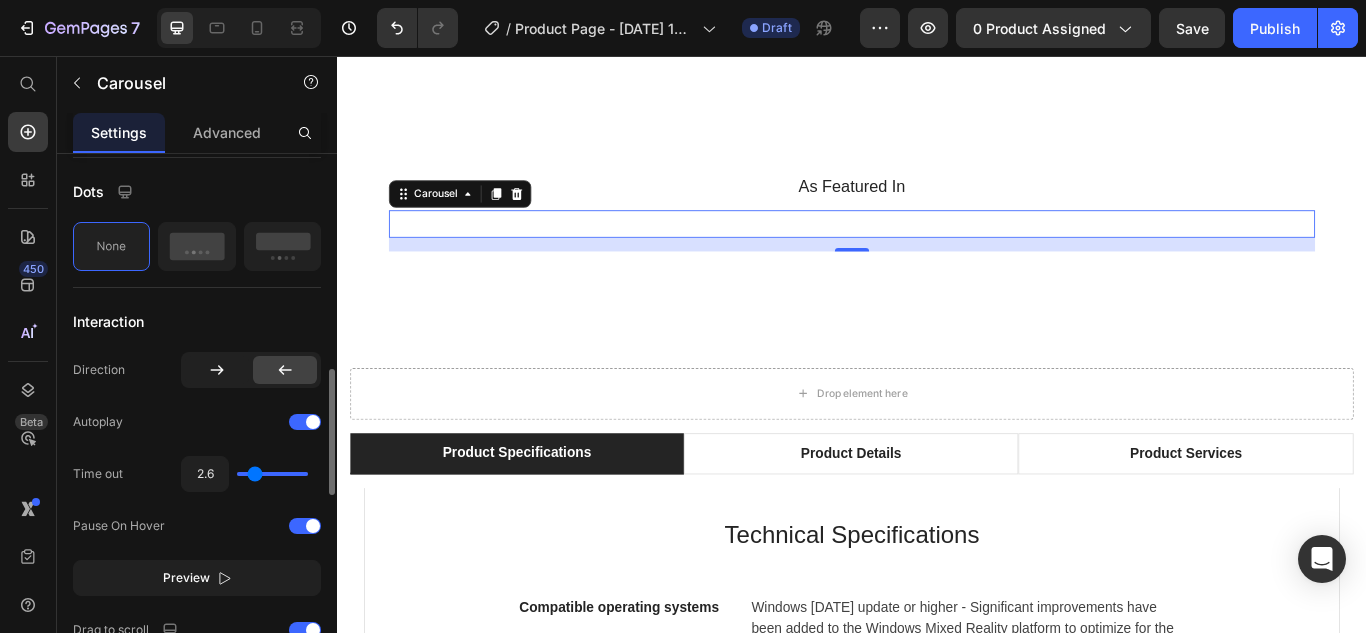type on "2.8" 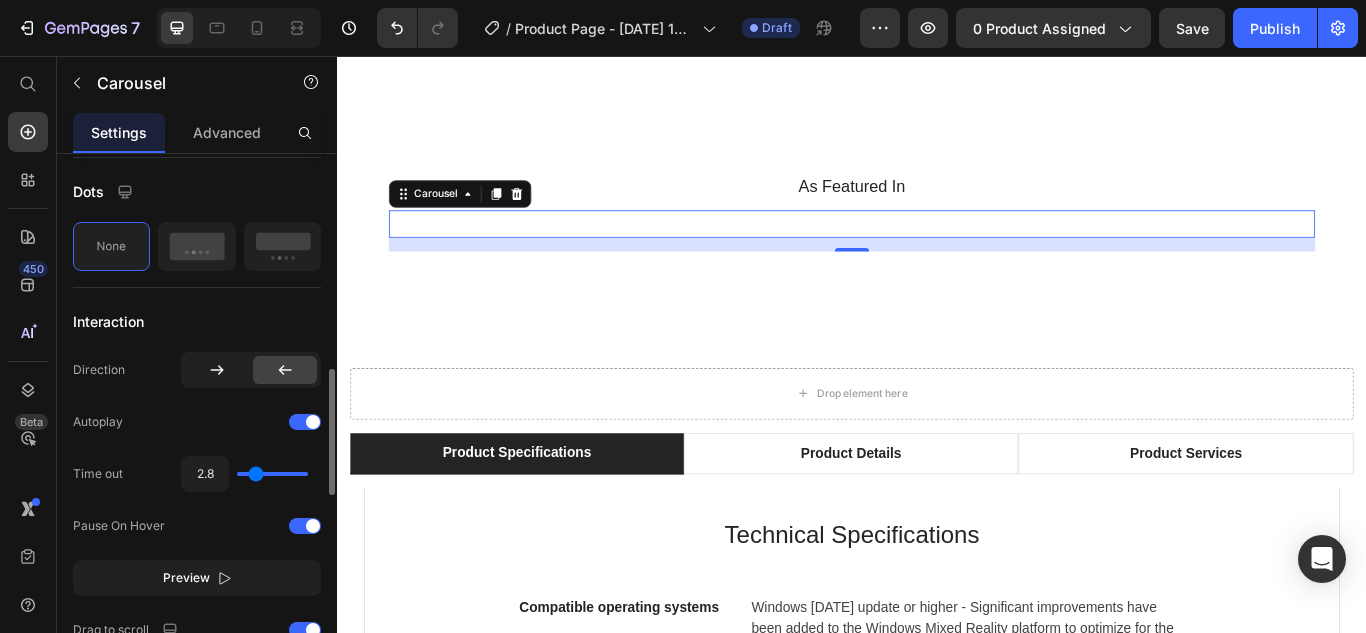 type on "3" 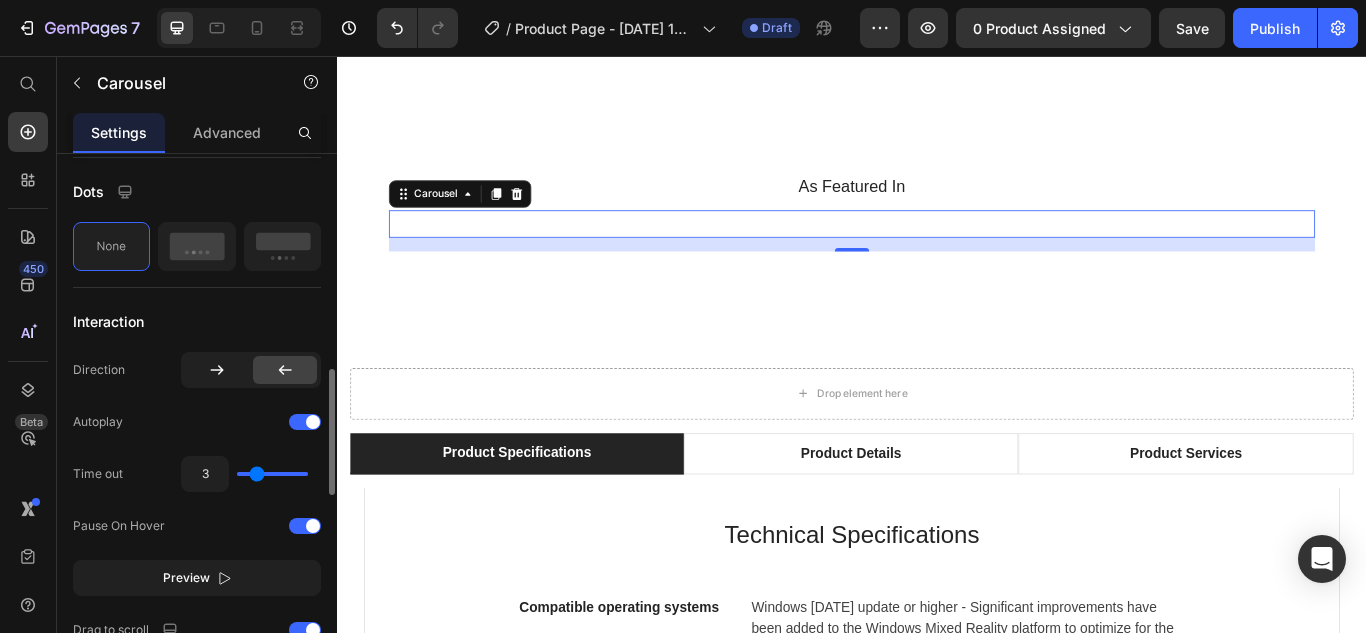 type on "3.3" 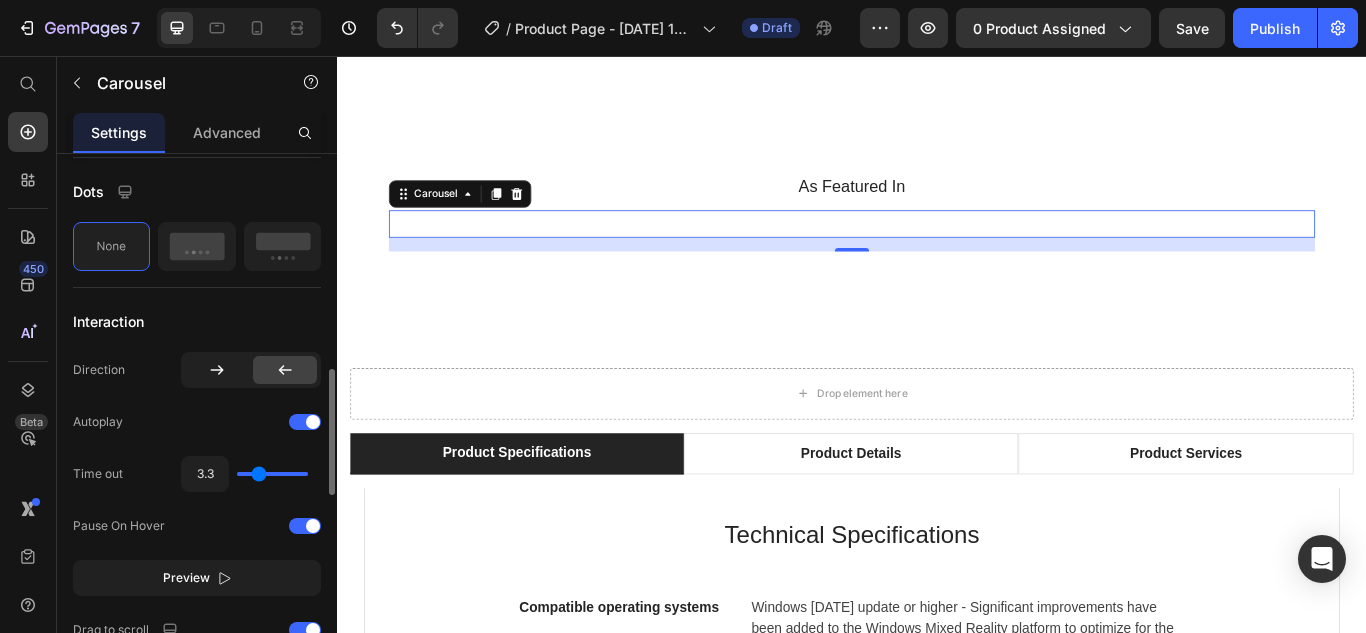 type on "3.6" 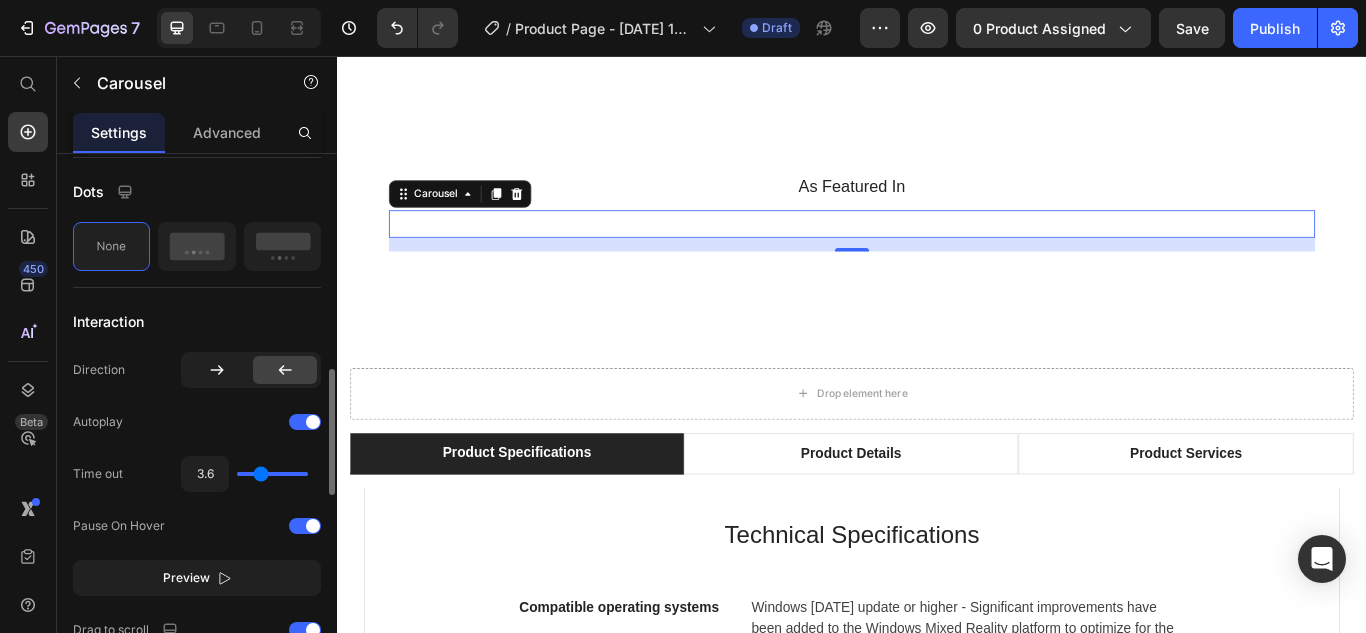 type on "3.8" 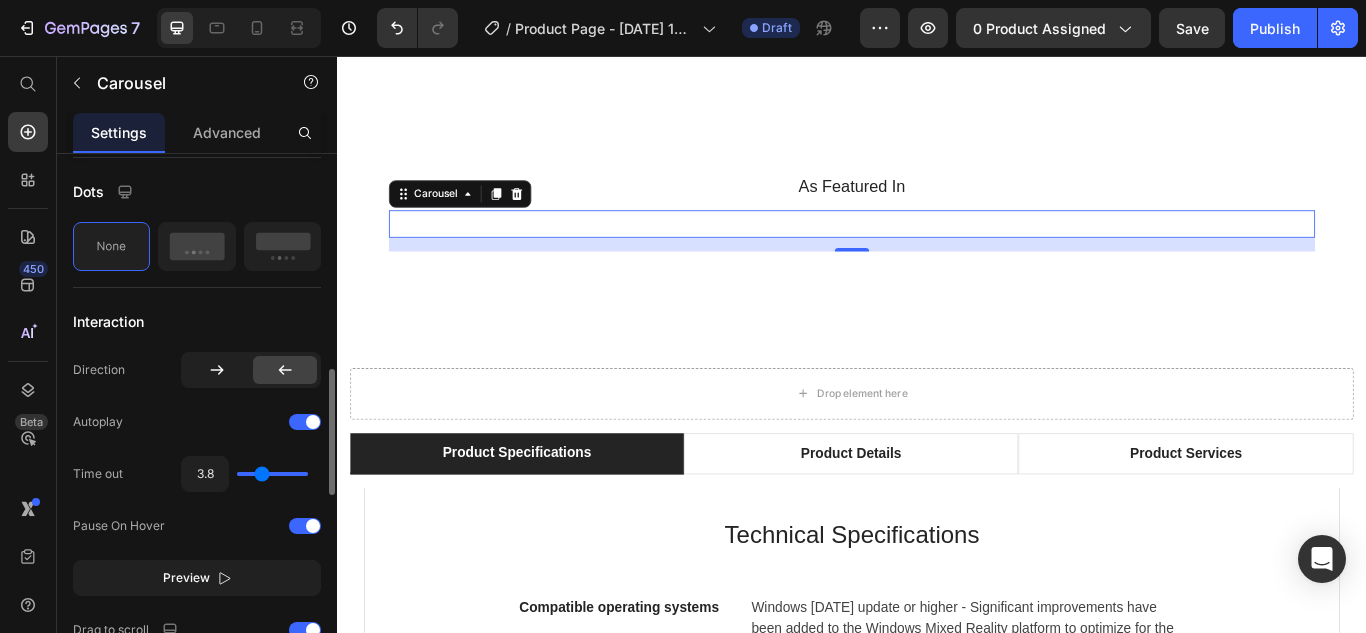 type on "3.9" 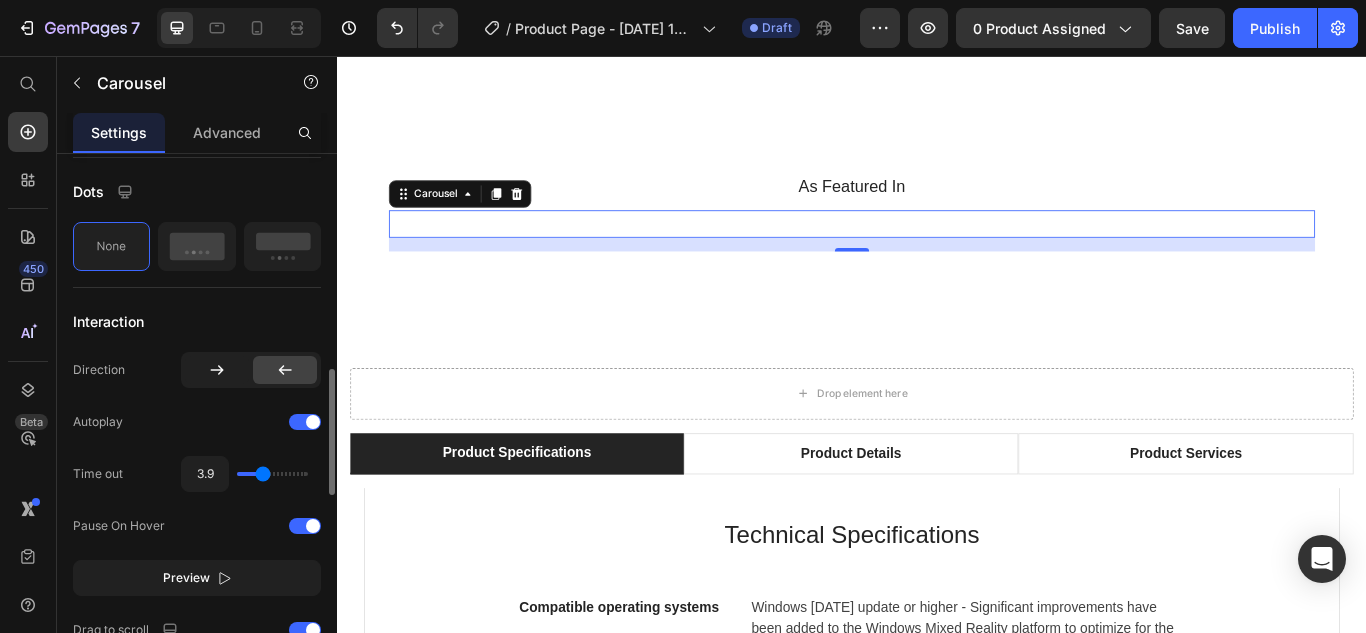 type on "8" 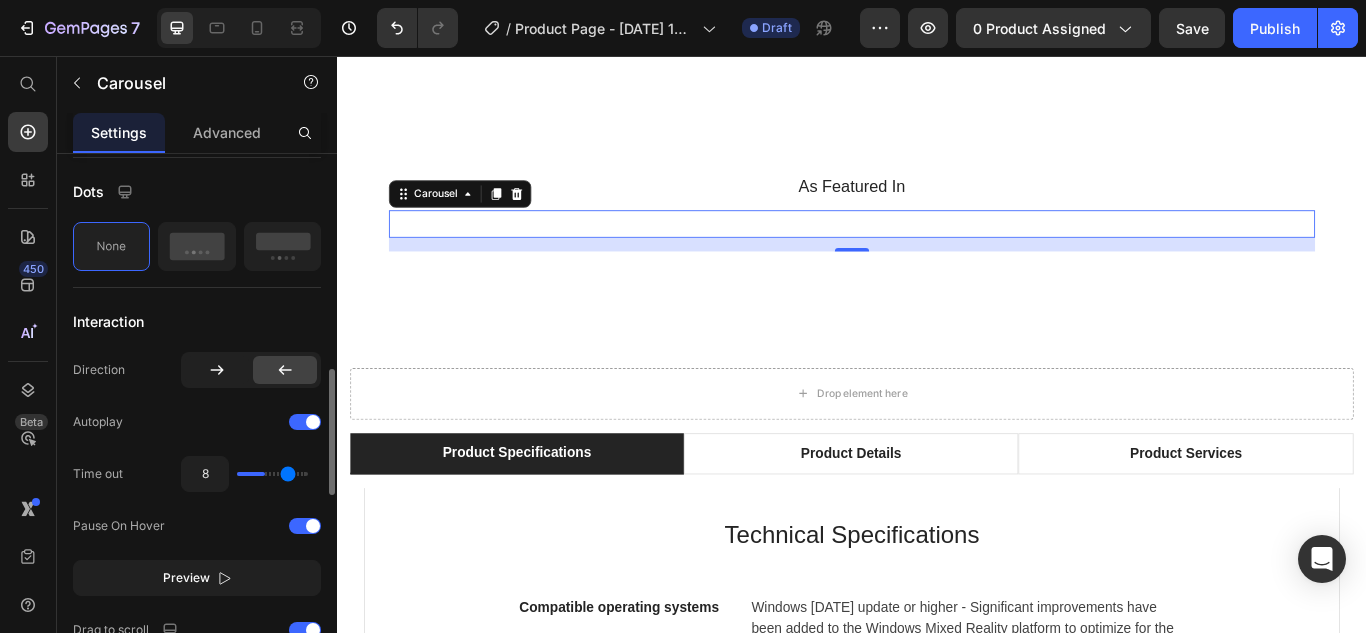 type on "10" 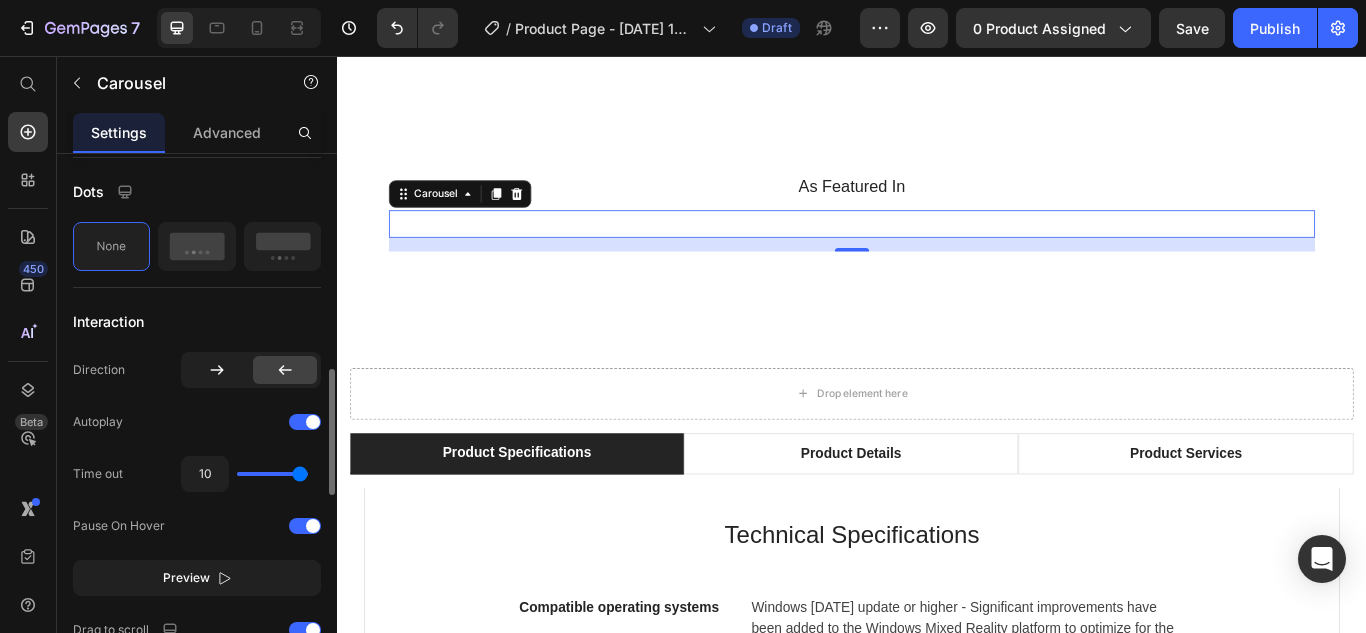 drag, startPoint x: 250, startPoint y: 475, endPoint x: 343, endPoint y: 471, distance: 93.08598 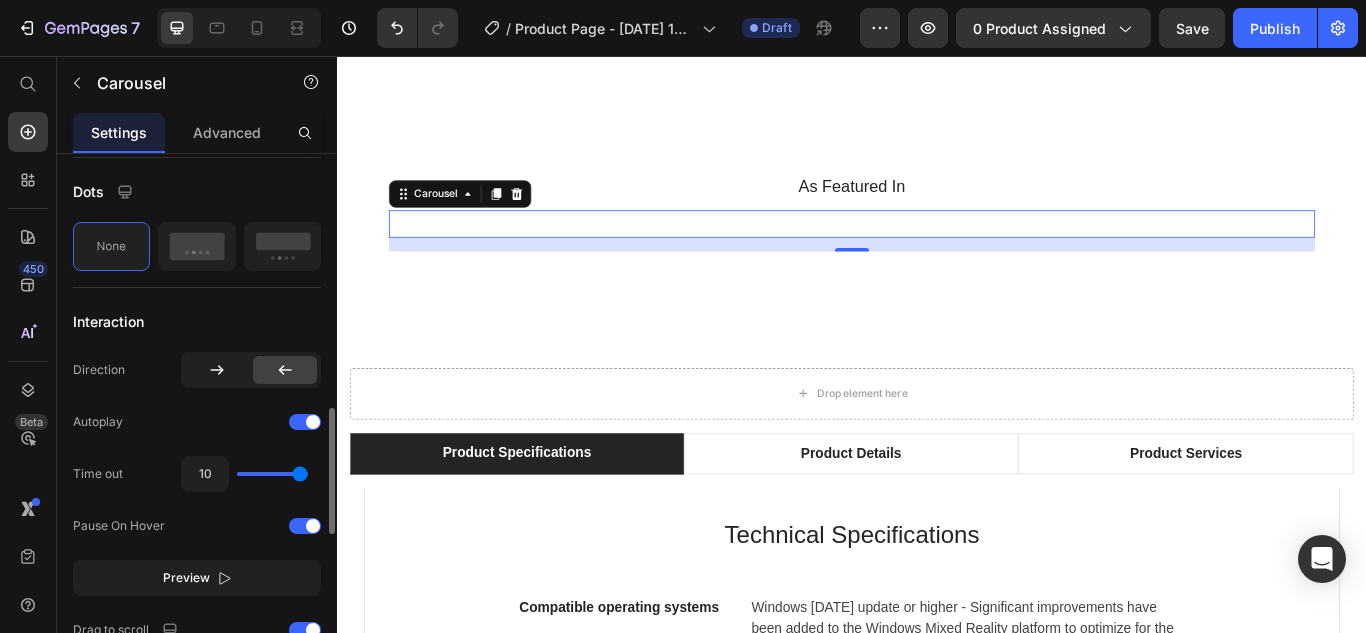 scroll, scrollTop: 942, scrollLeft: 0, axis: vertical 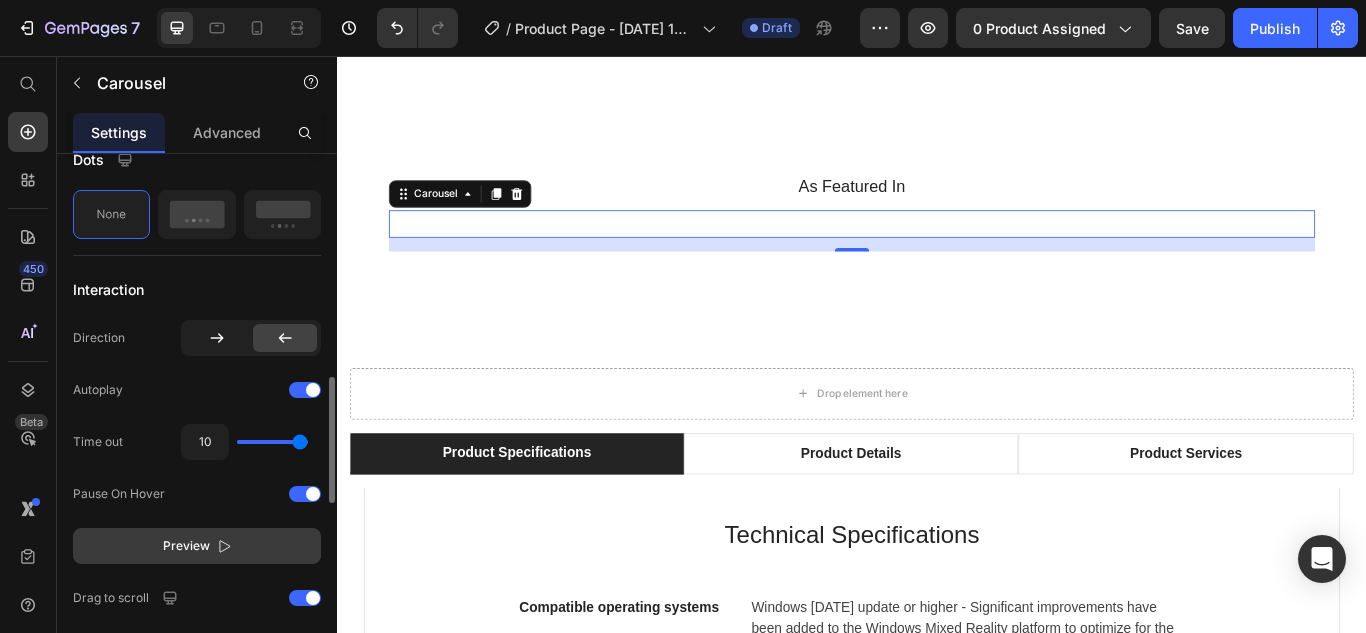 click on "Preview" 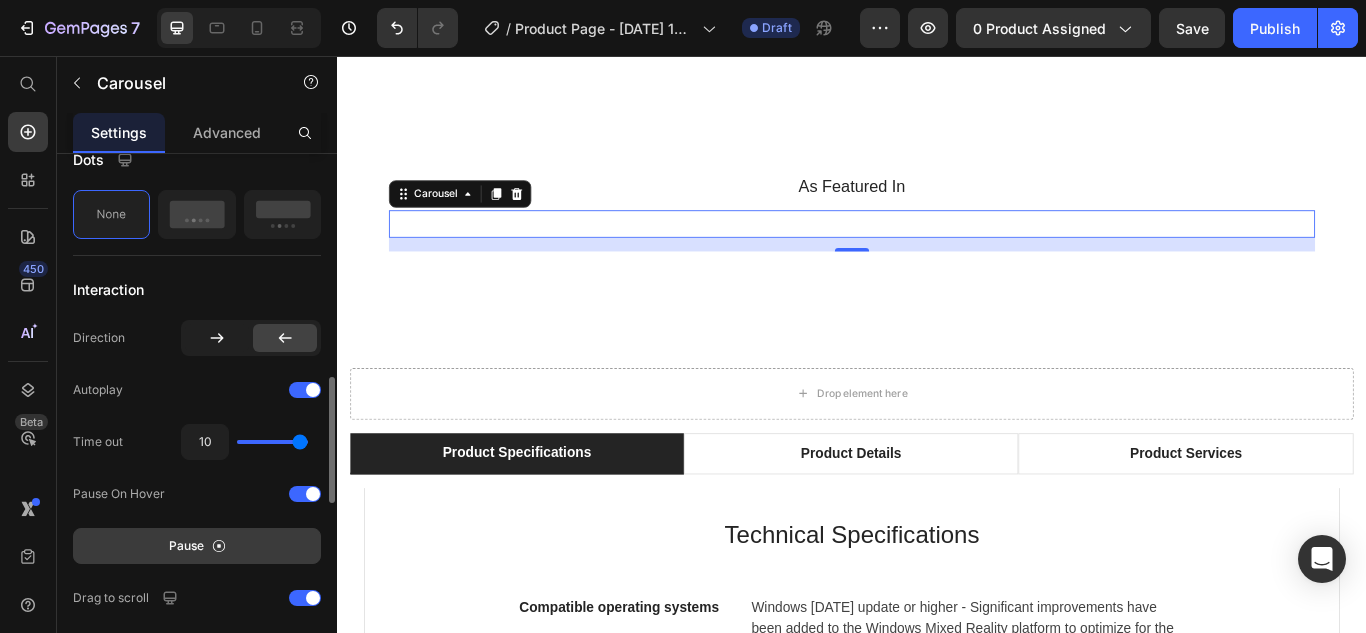 type on "9.5" 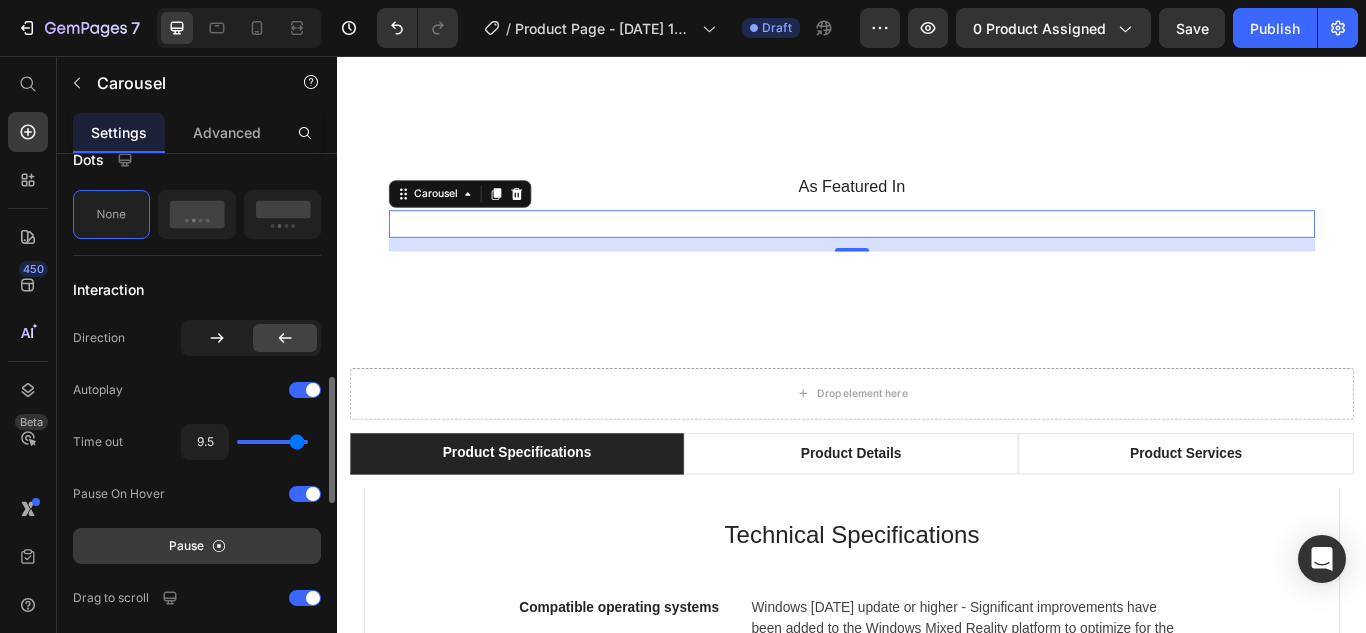 type on "5.7" 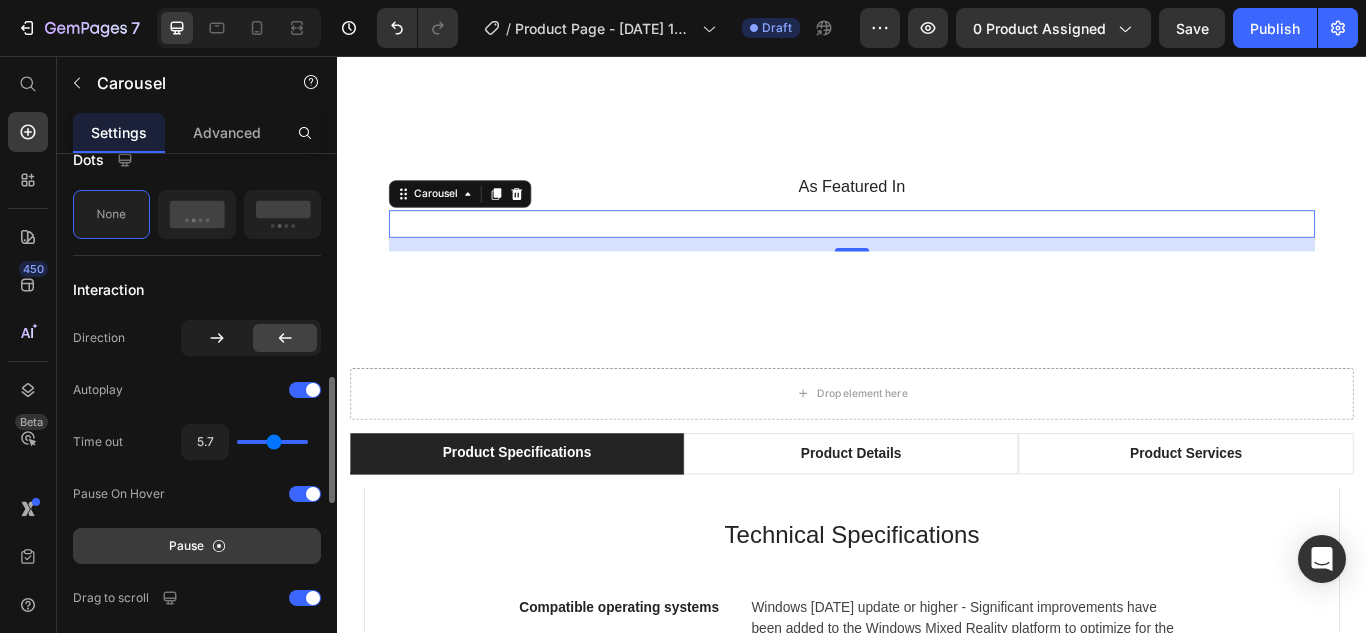 type on "3.5" 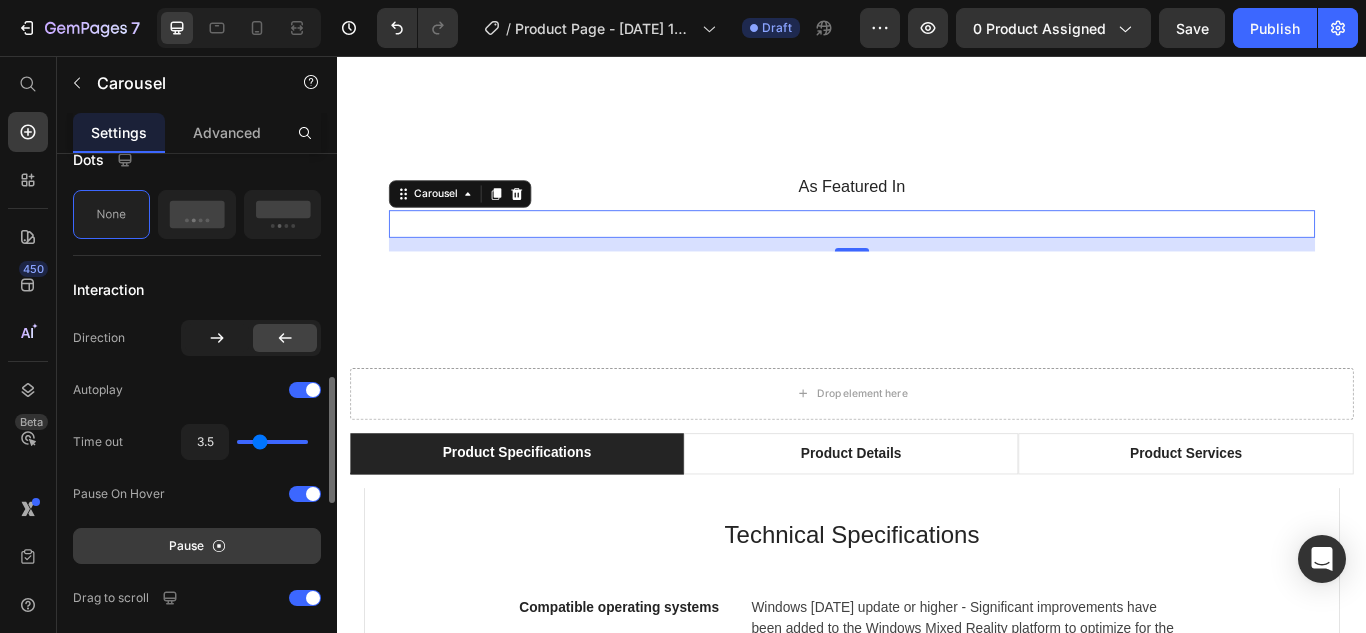 type on "1" 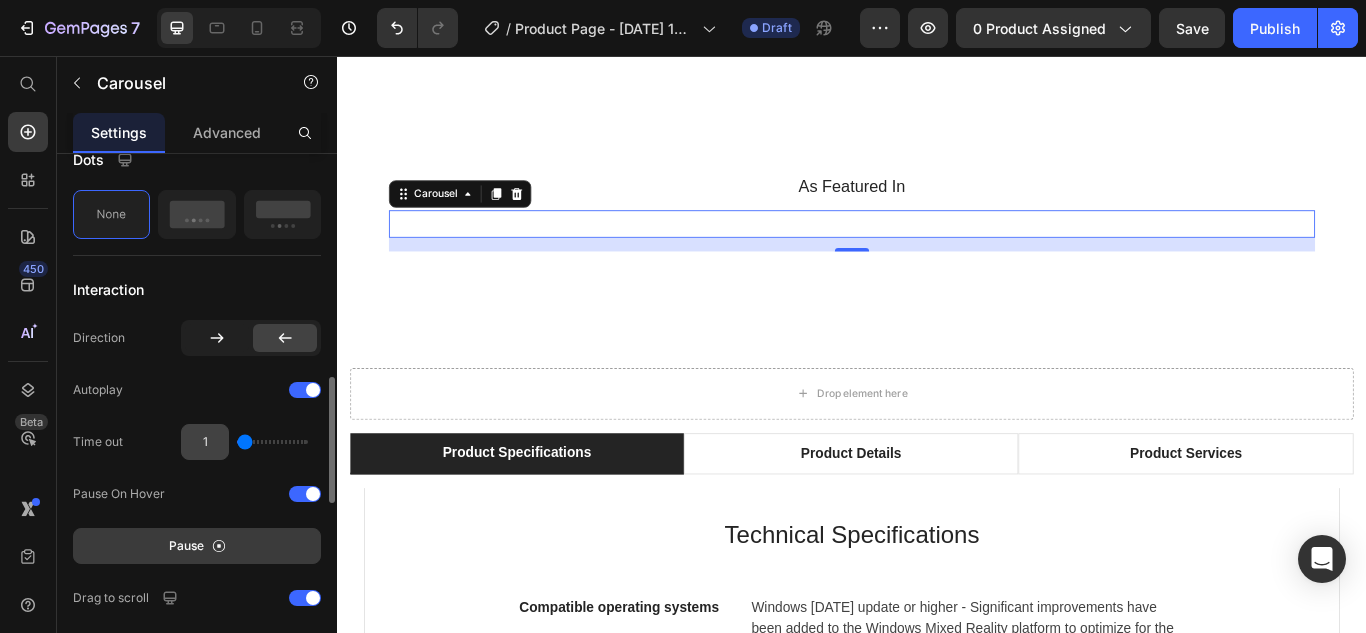drag, startPoint x: 301, startPoint y: 438, endPoint x: 202, endPoint y: 444, distance: 99.18165 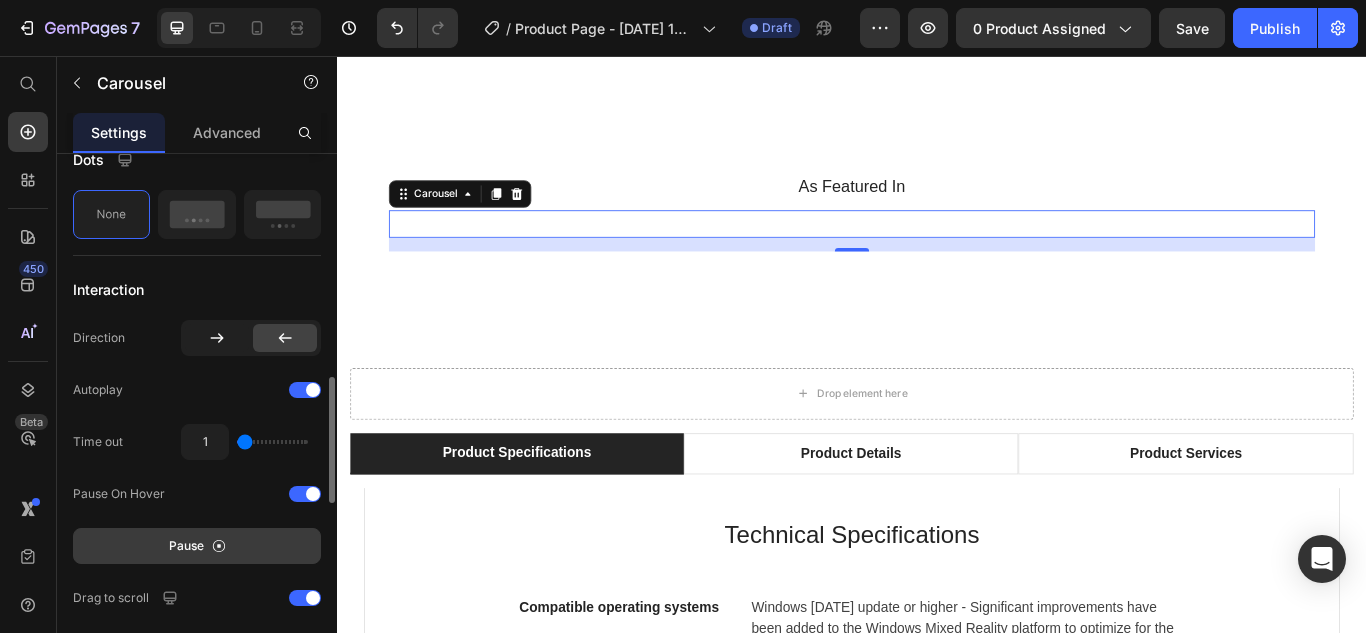 type on "1.8" 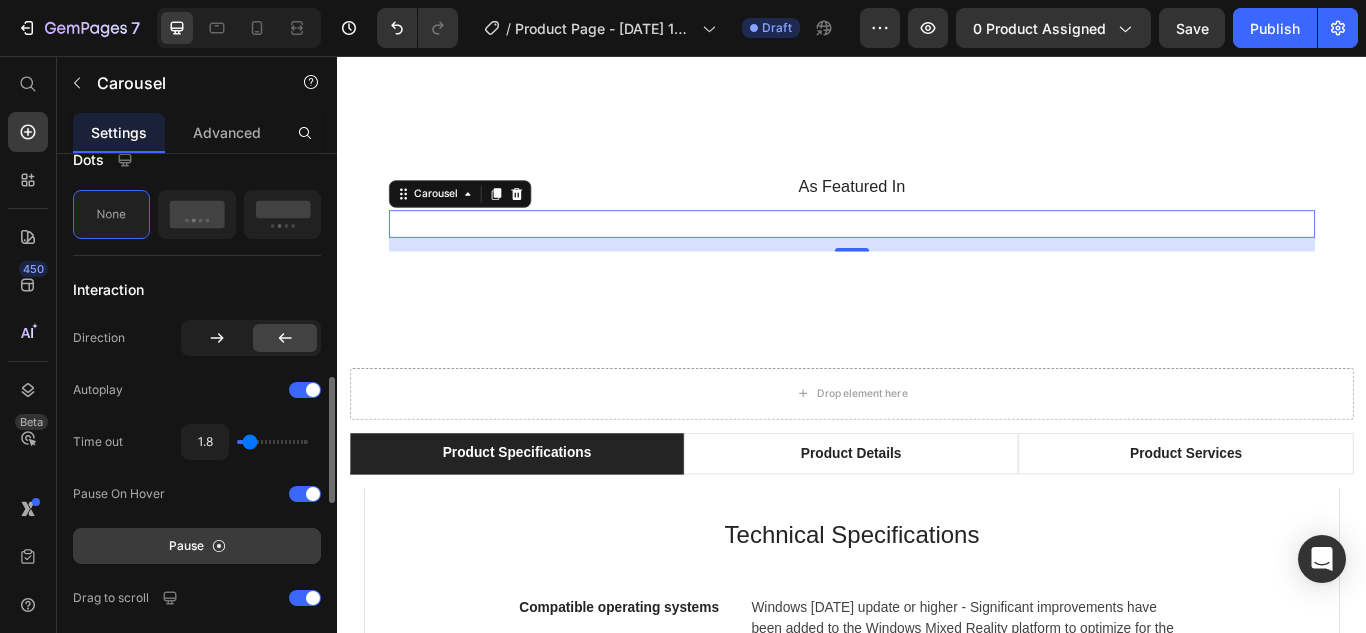 type on "3.6" 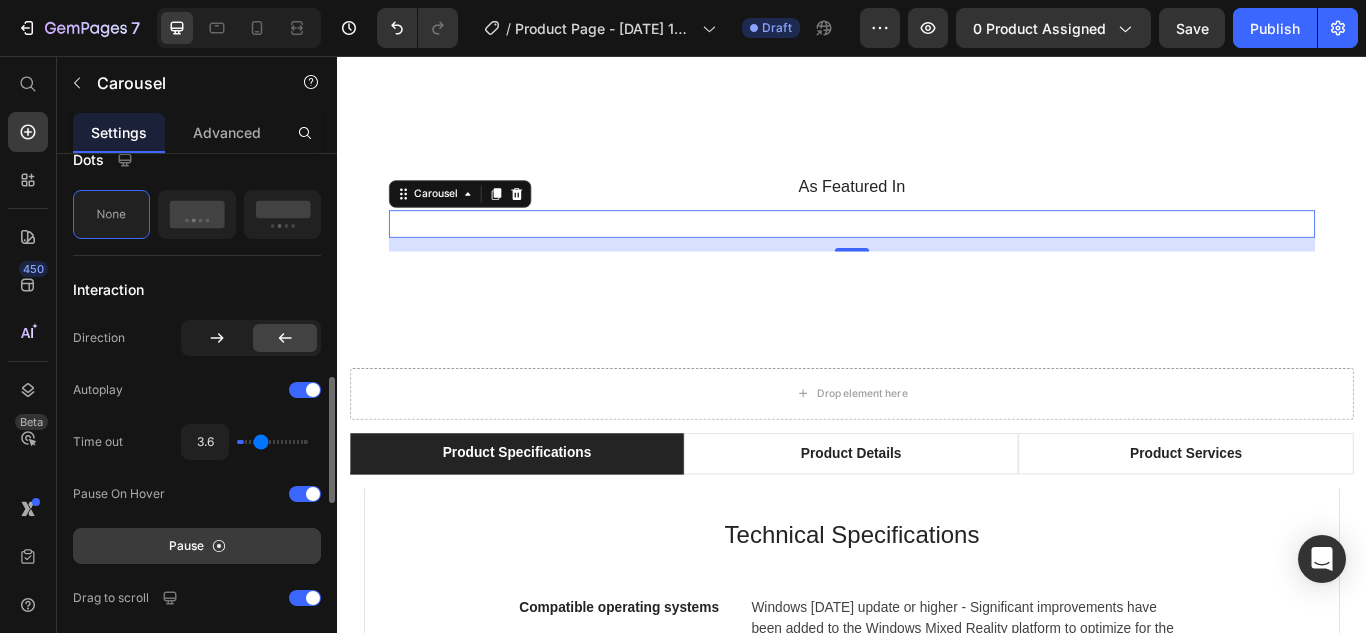 type on "4.6" 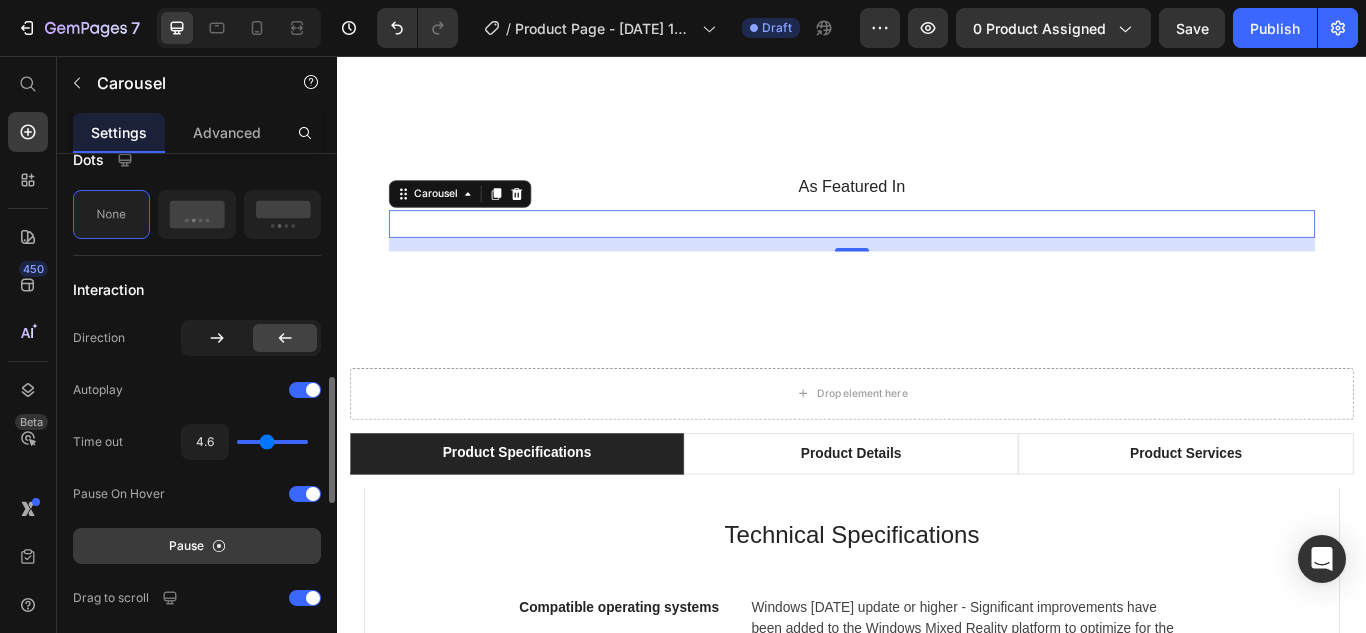 type on "5.3" 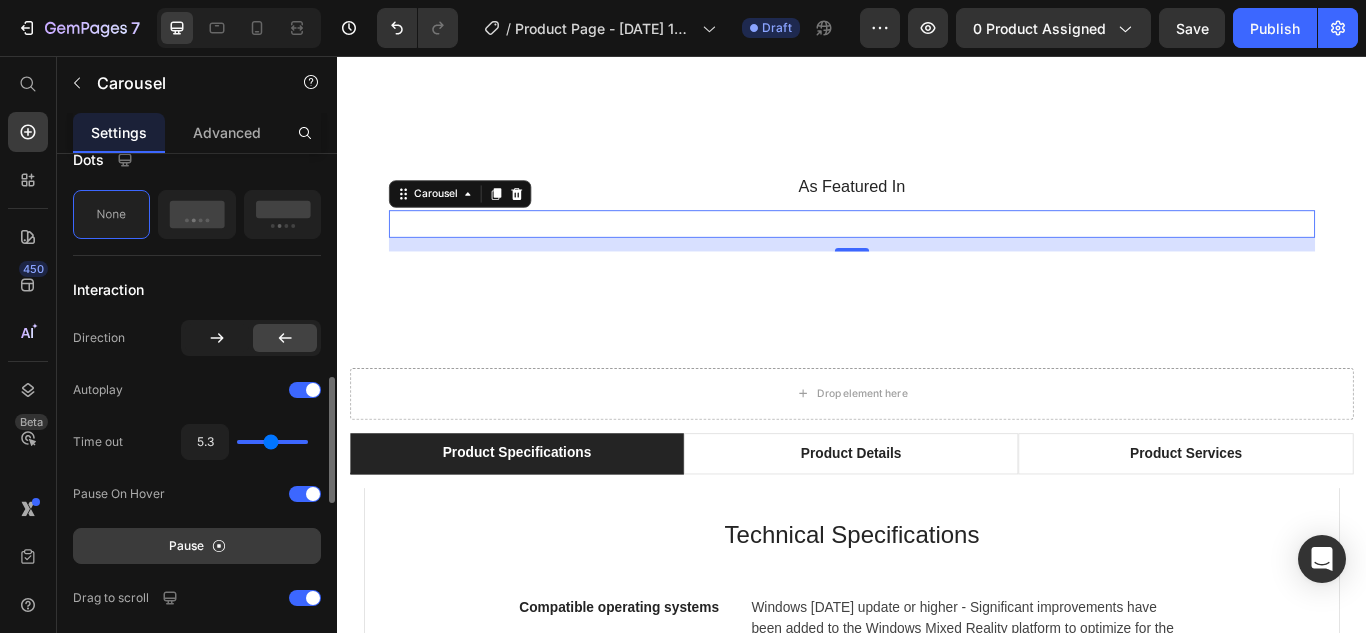 type on "5.6" 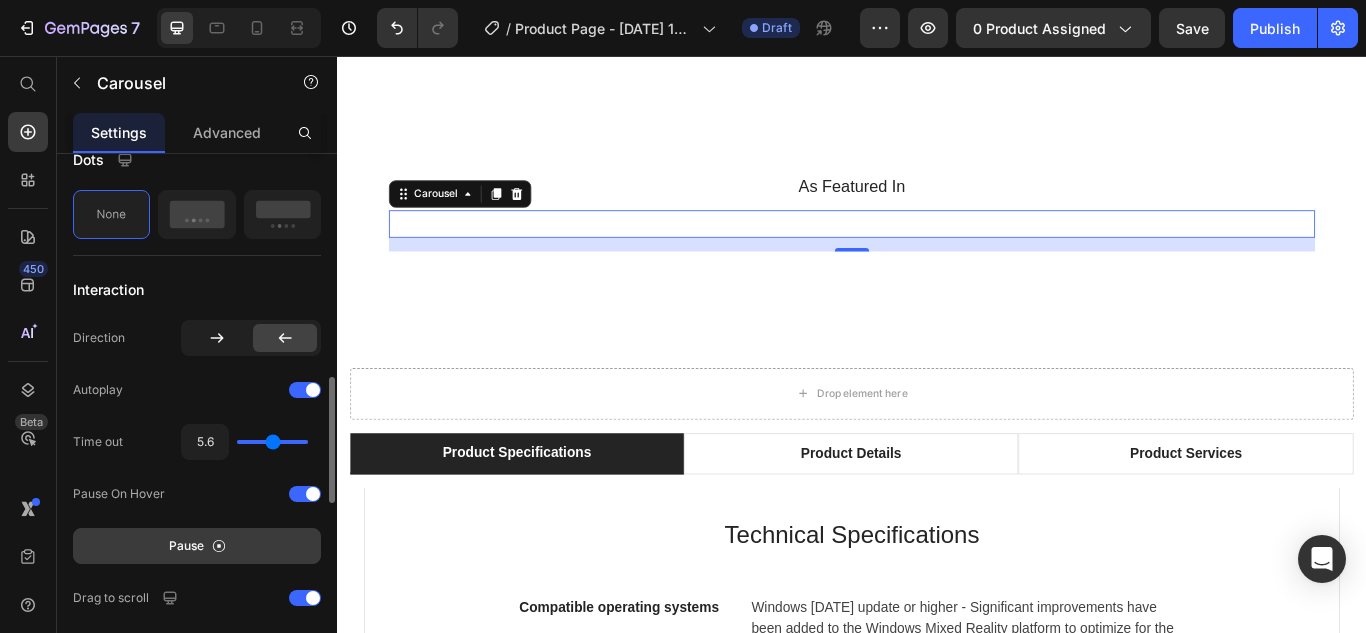 type on "5.7" 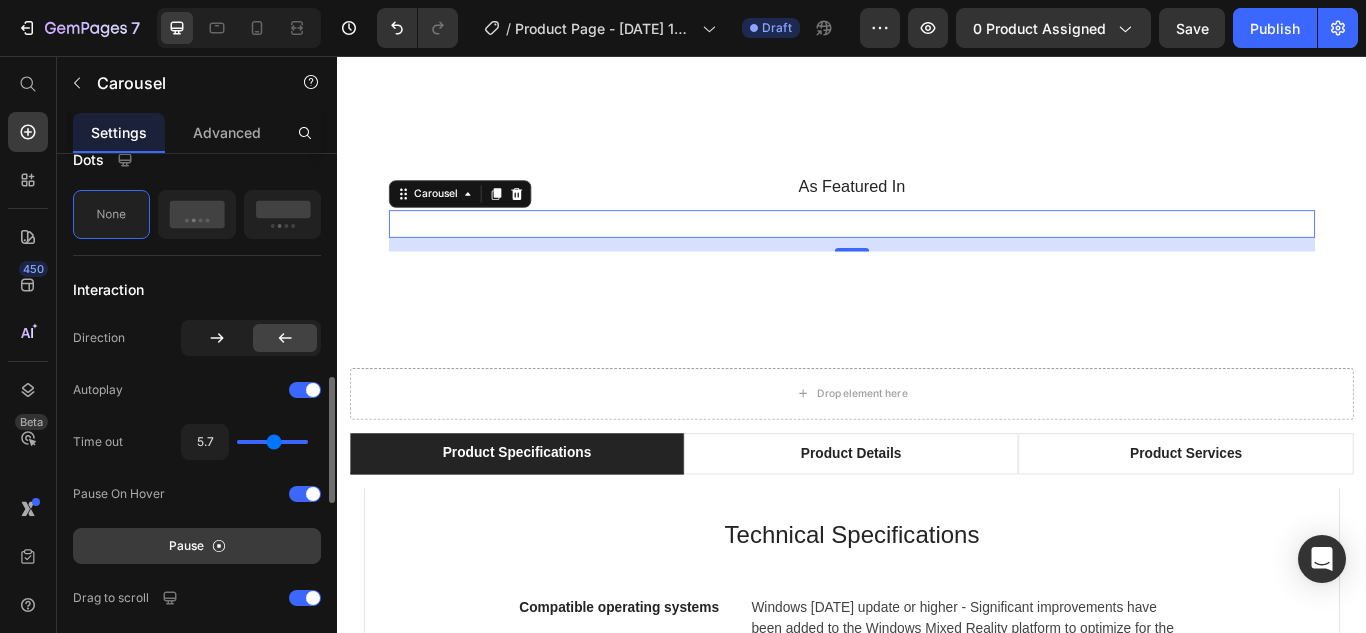 type on "5.9" 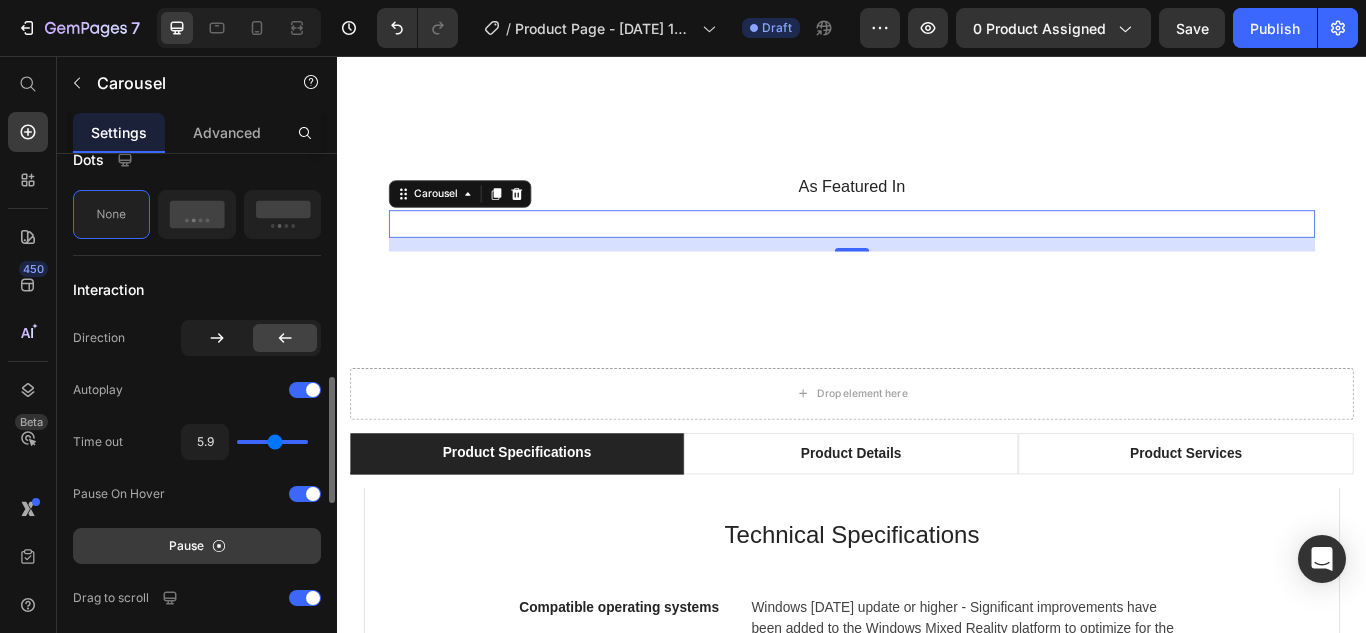 drag, startPoint x: 243, startPoint y: 443, endPoint x: 275, endPoint y: 440, distance: 32.140316 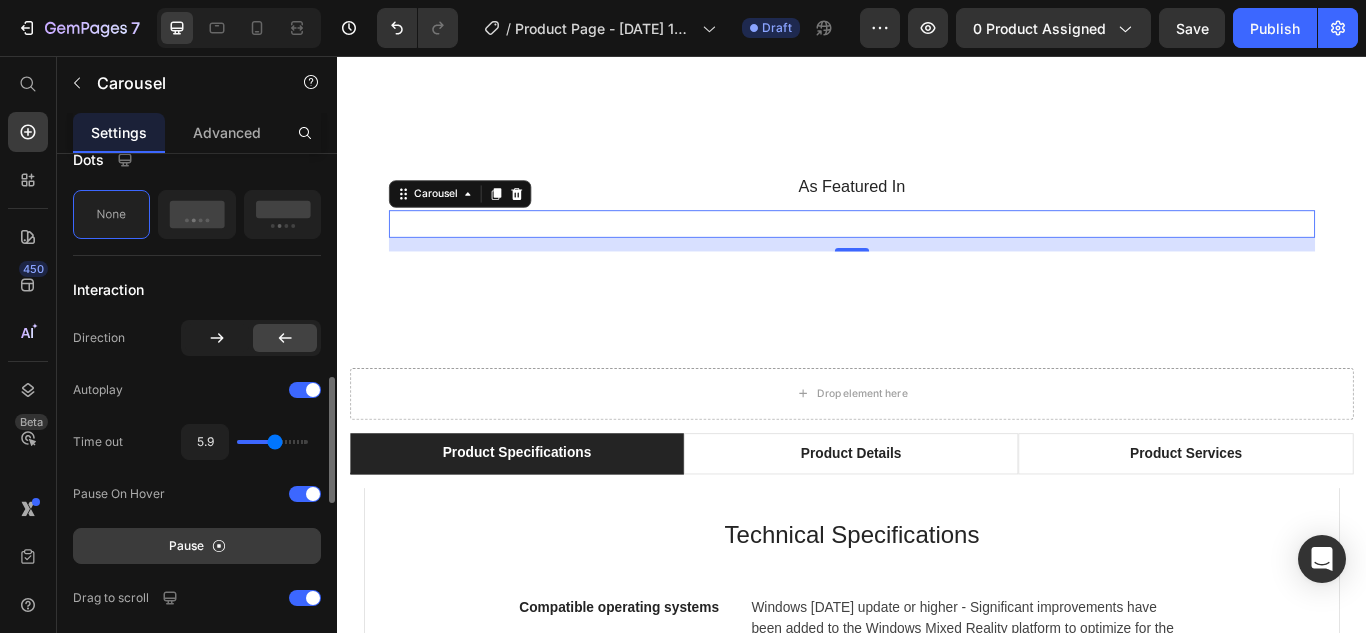 type on "5.3" 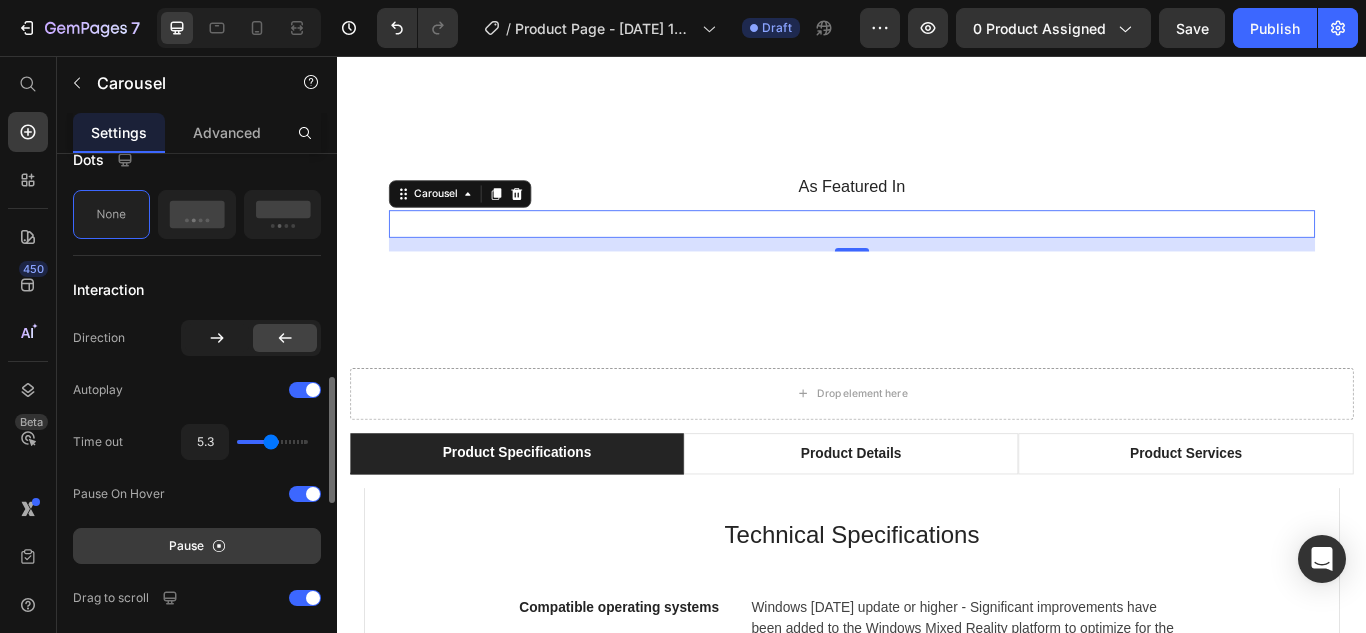 type on "4.1" 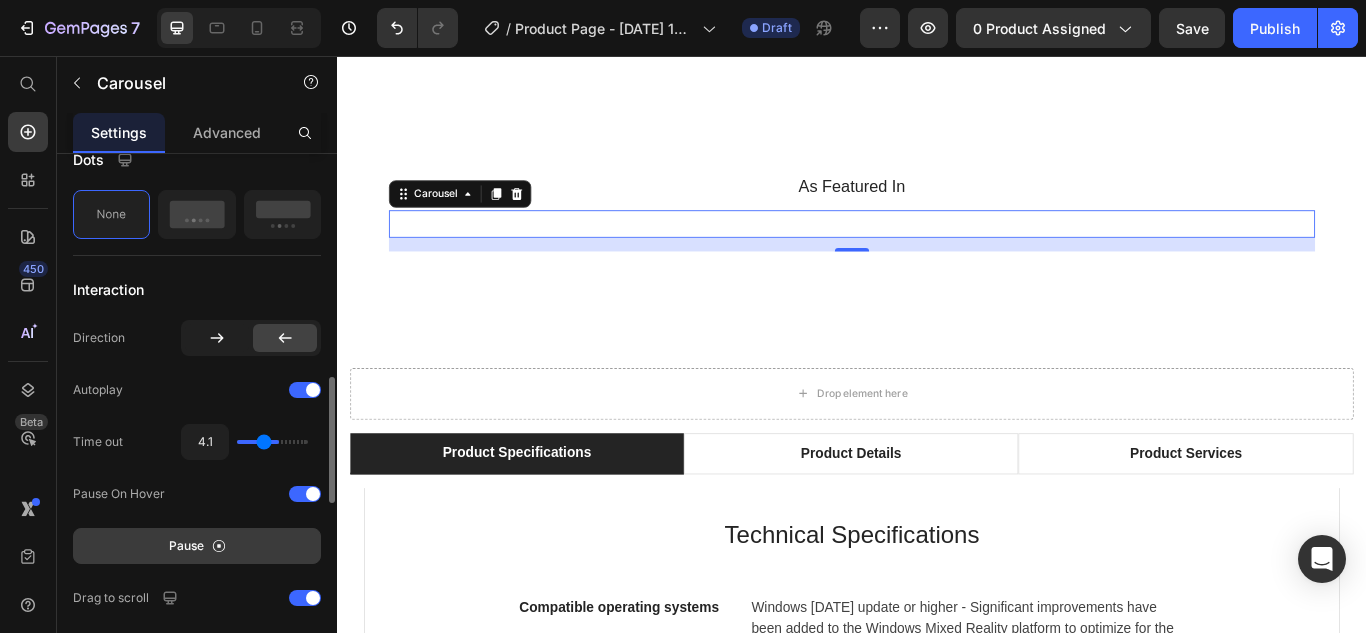 type on "1" 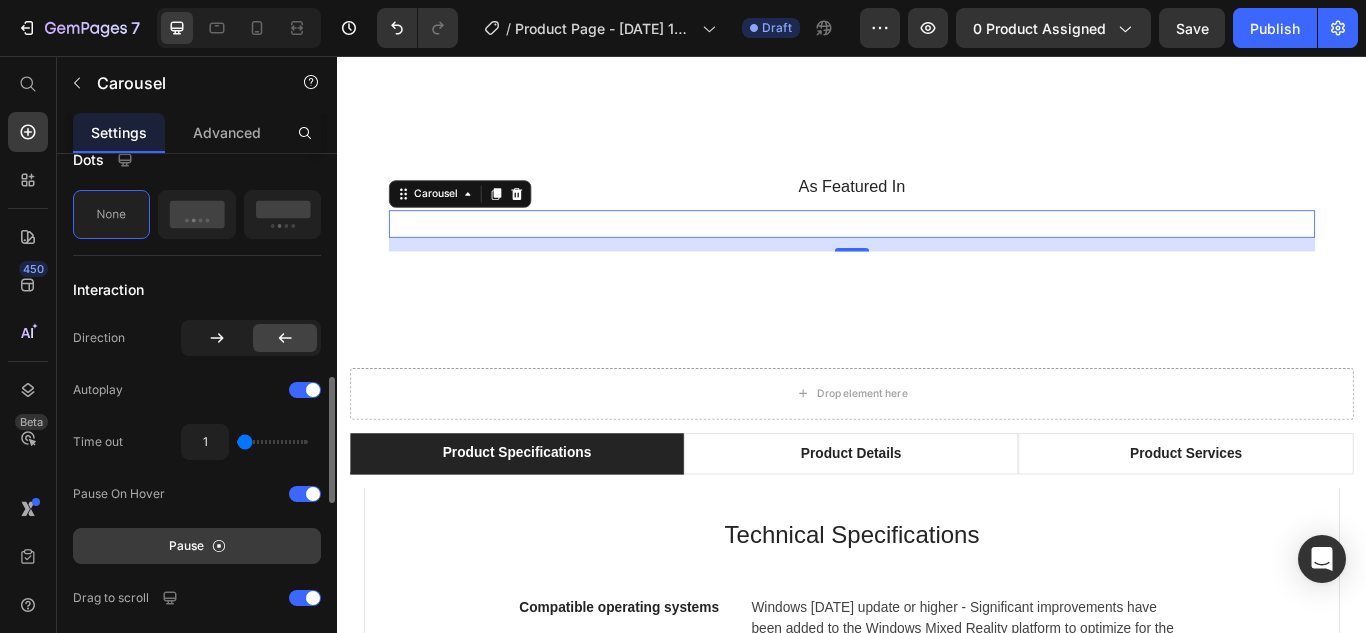 drag, startPoint x: 275, startPoint y: 440, endPoint x: 217, endPoint y: 446, distance: 58.30952 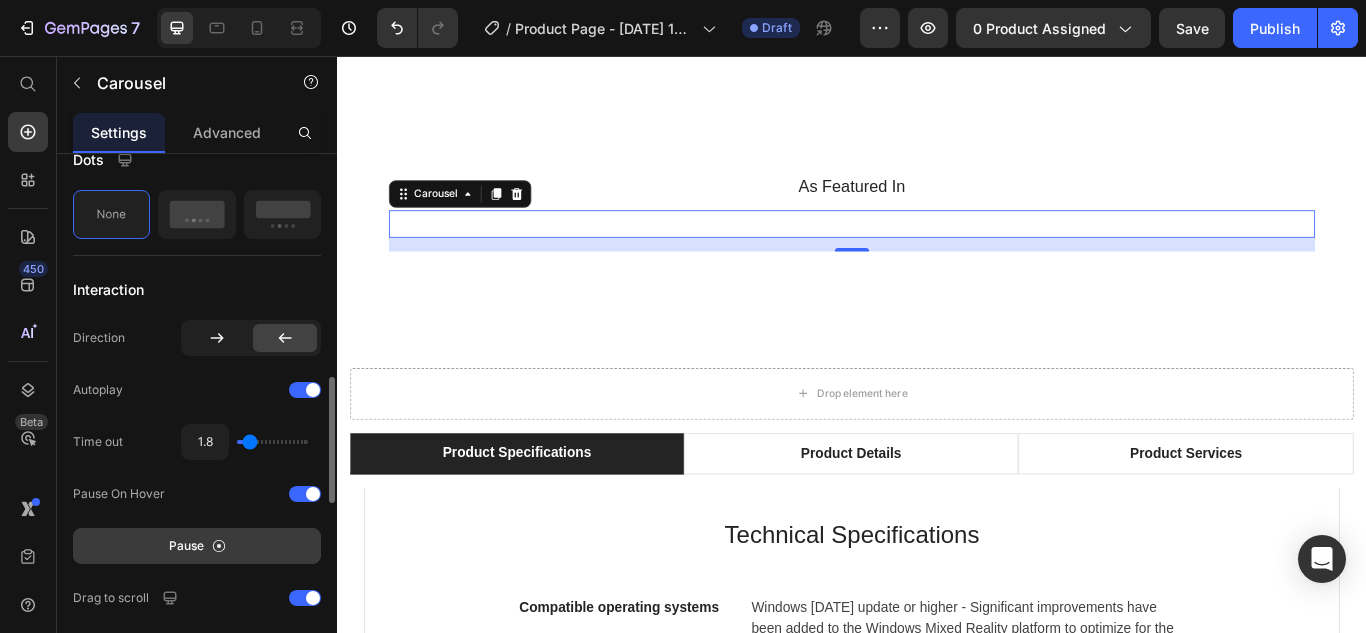 type on "10" 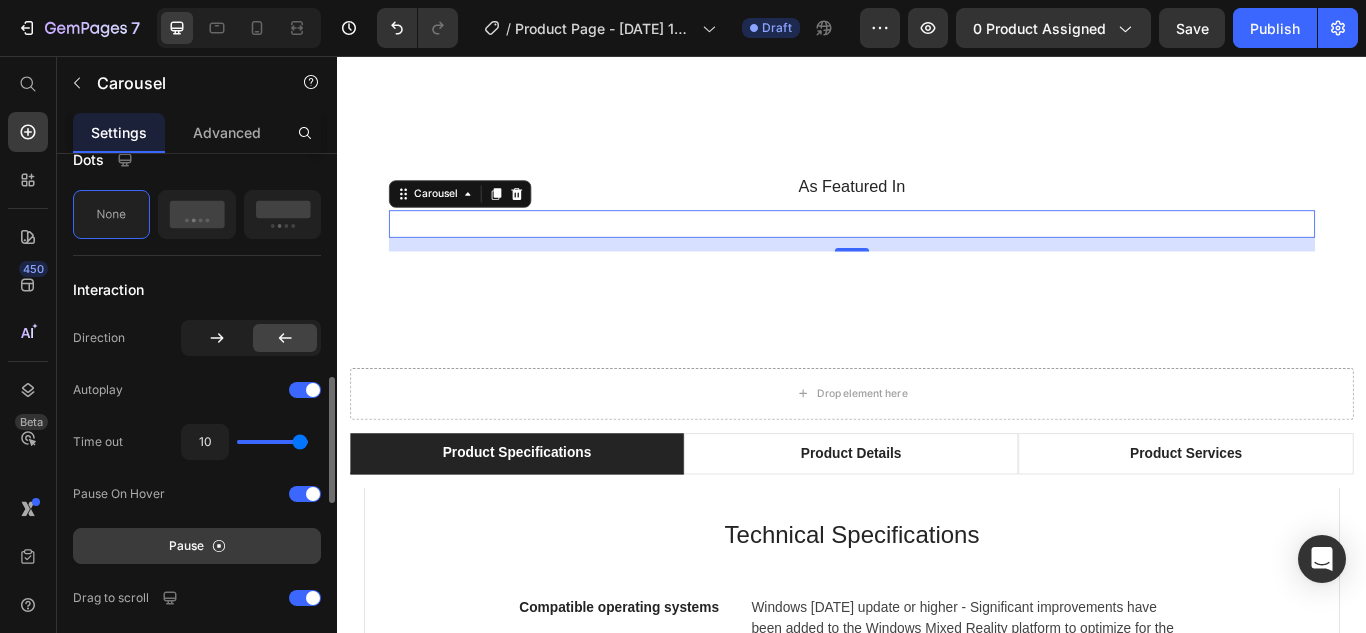 drag, startPoint x: 240, startPoint y: 443, endPoint x: 322, endPoint y: 433, distance: 82.607506 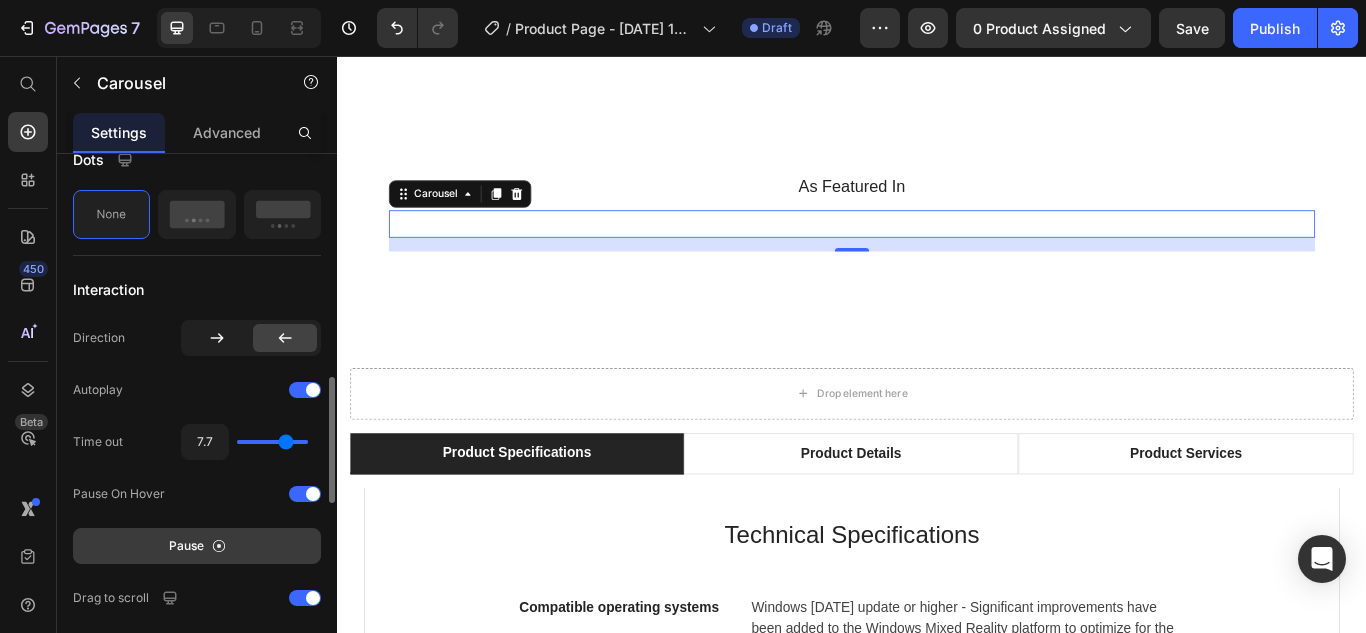 type on "5.9" 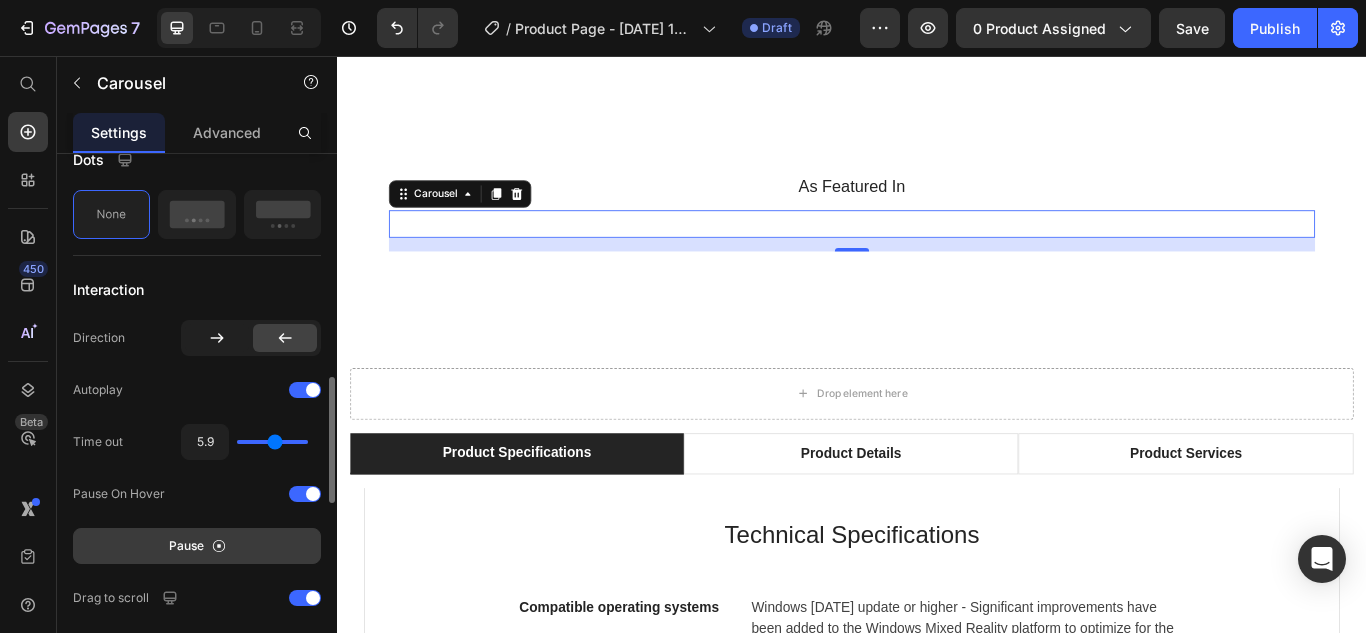 type on "6.1" 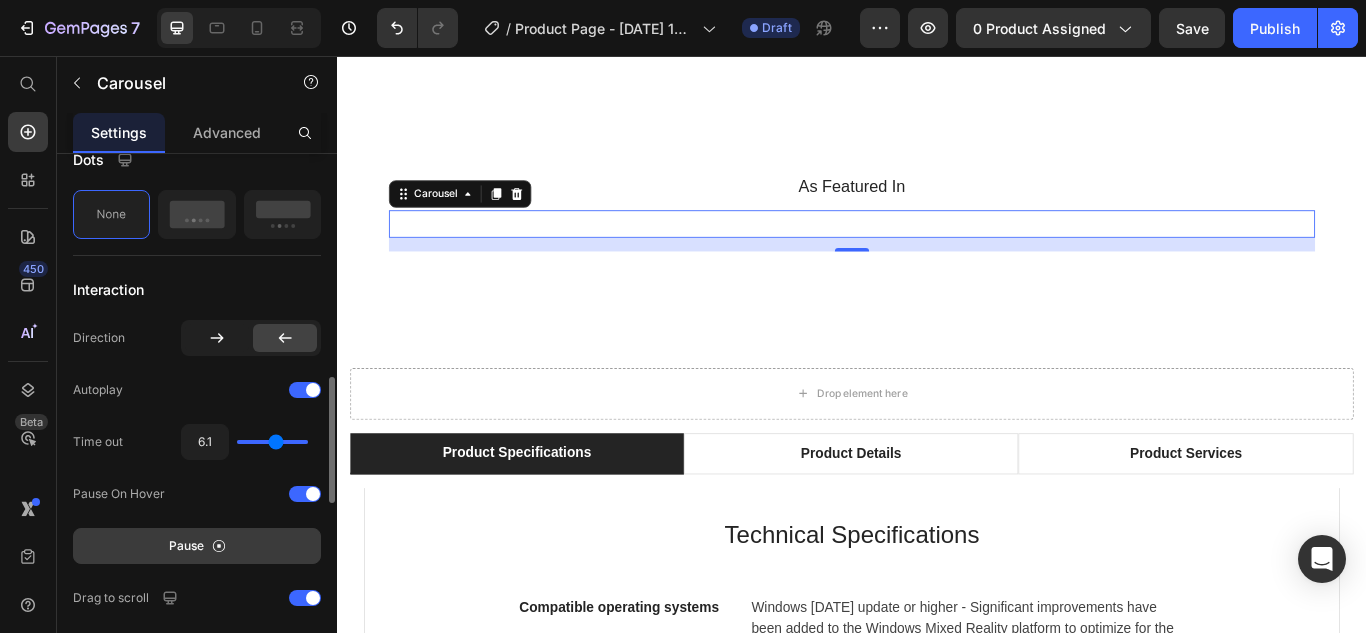 drag, startPoint x: 296, startPoint y: 441, endPoint x: 276, endPoint y: 437, distance: 20.396078 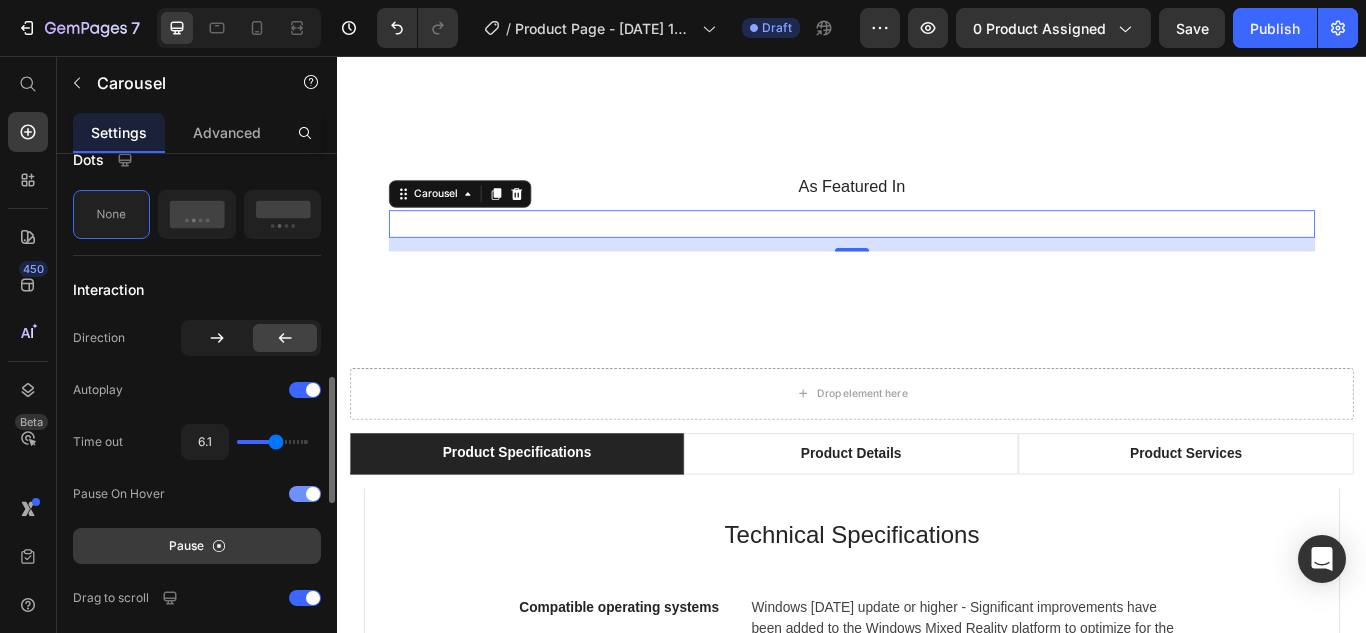 type on "4.8" 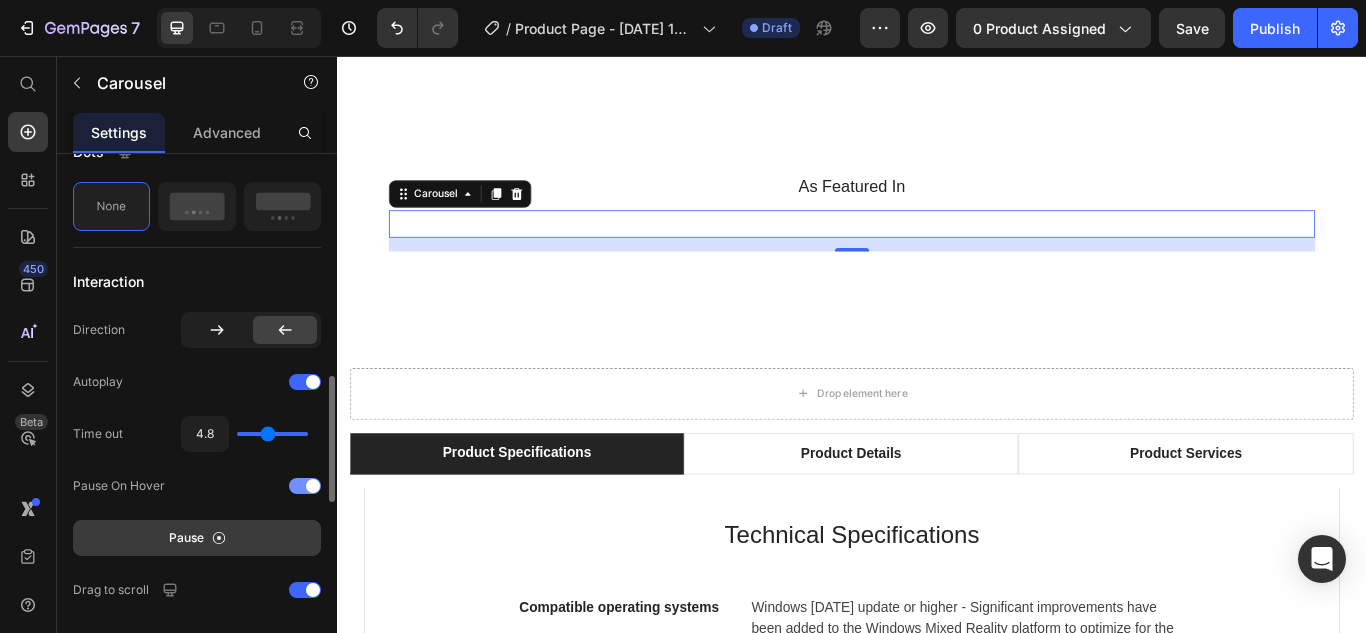 scroll, scrollTop: 945, scrollLeft: 0, axis: vertical 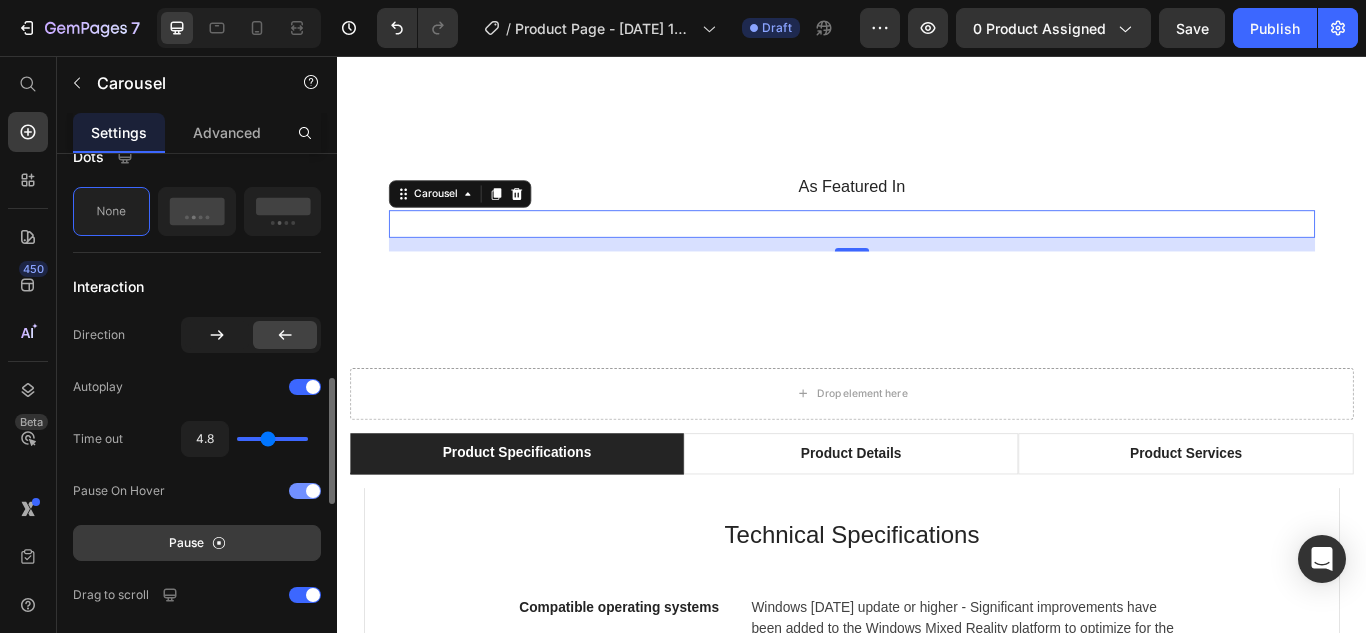 type on "4.8" 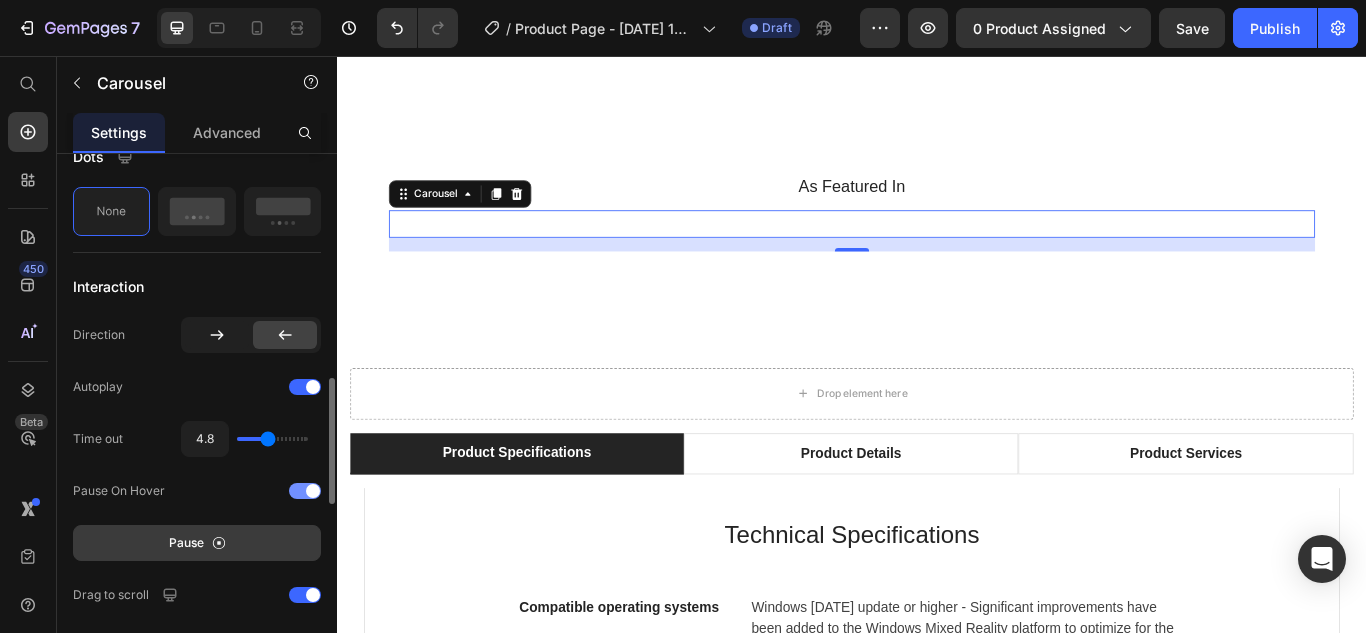 type on "5.3" 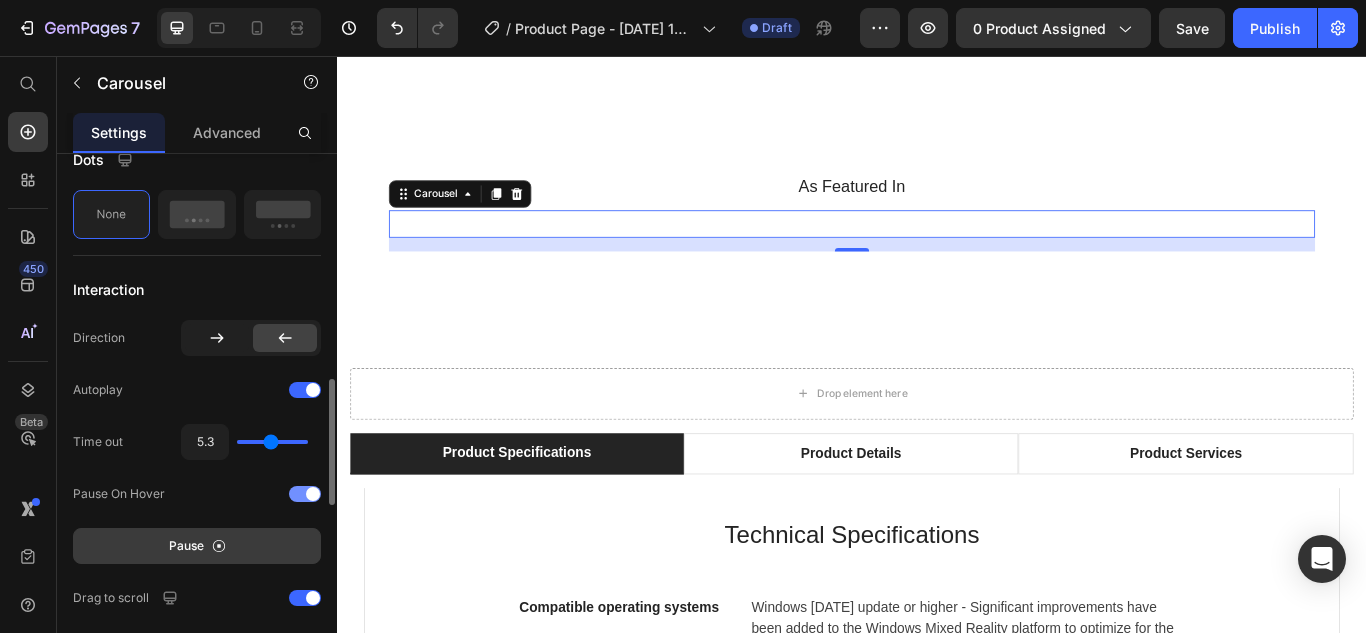 type on "5.3" 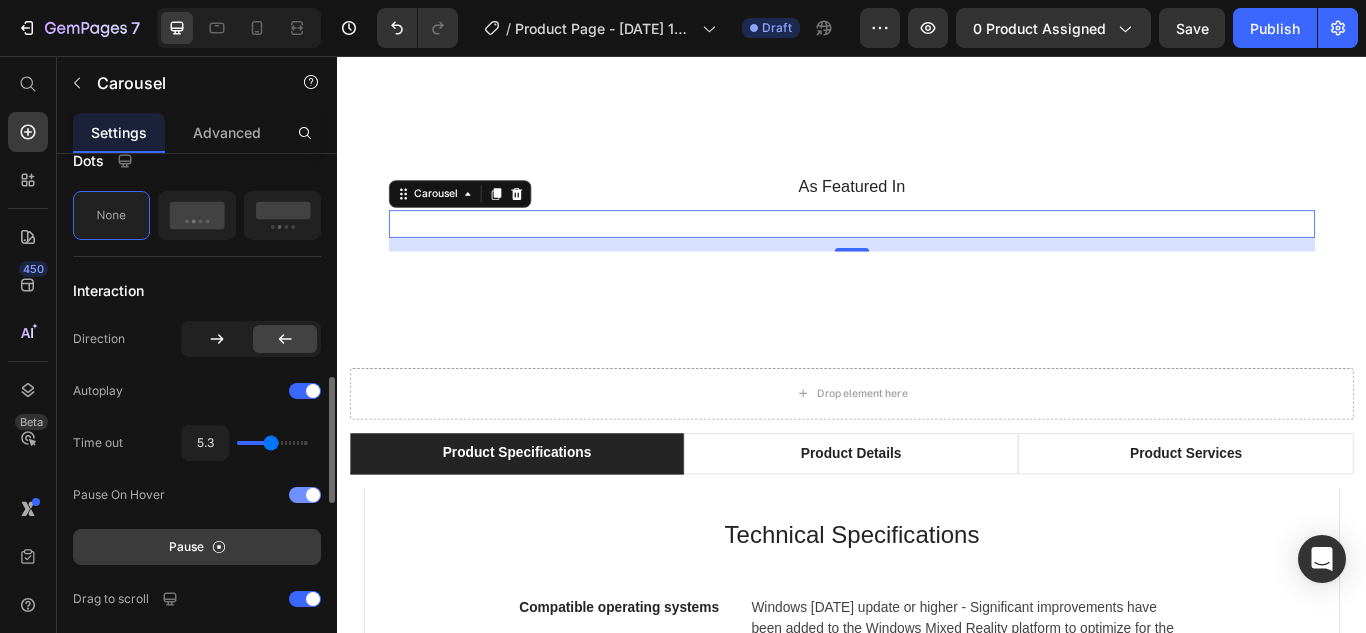 type on "4.3" 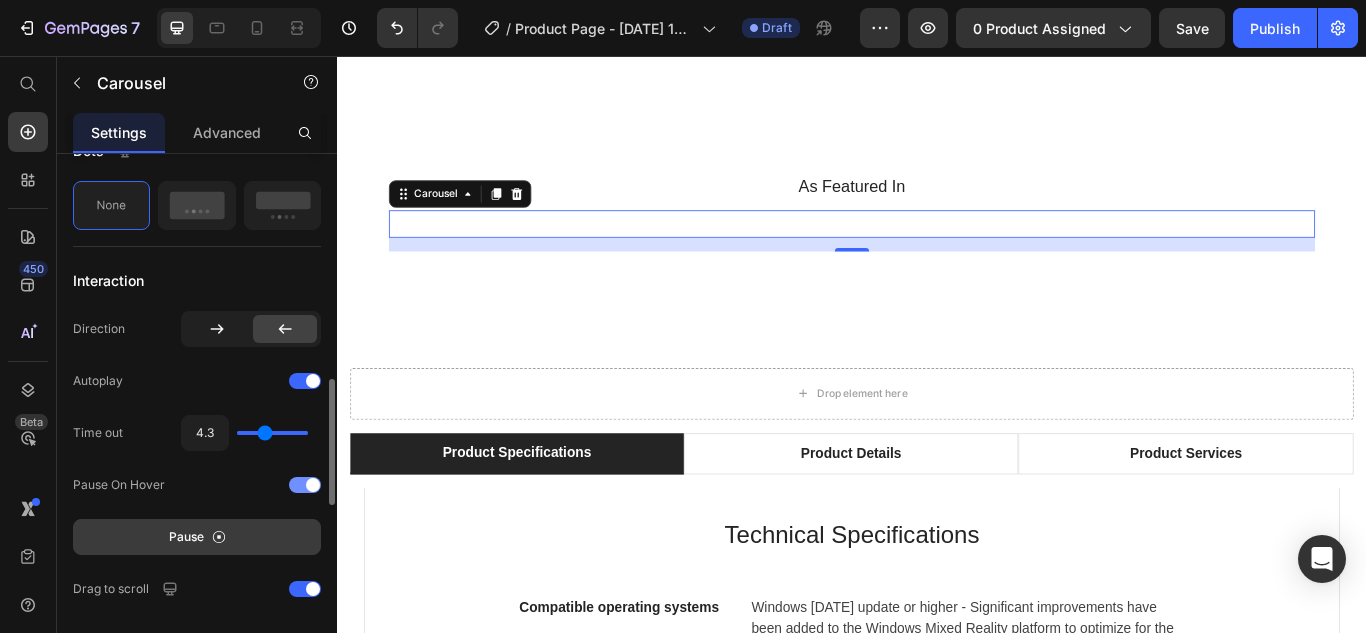 type on "4.3" 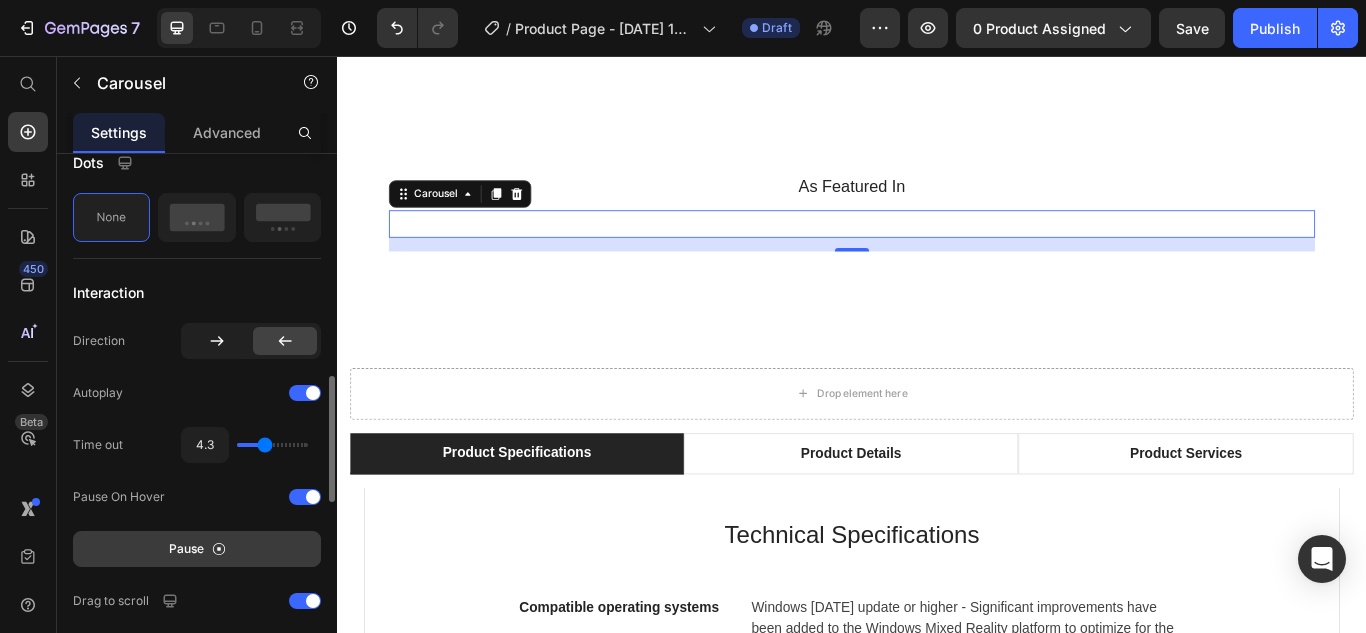 click on "4.3" 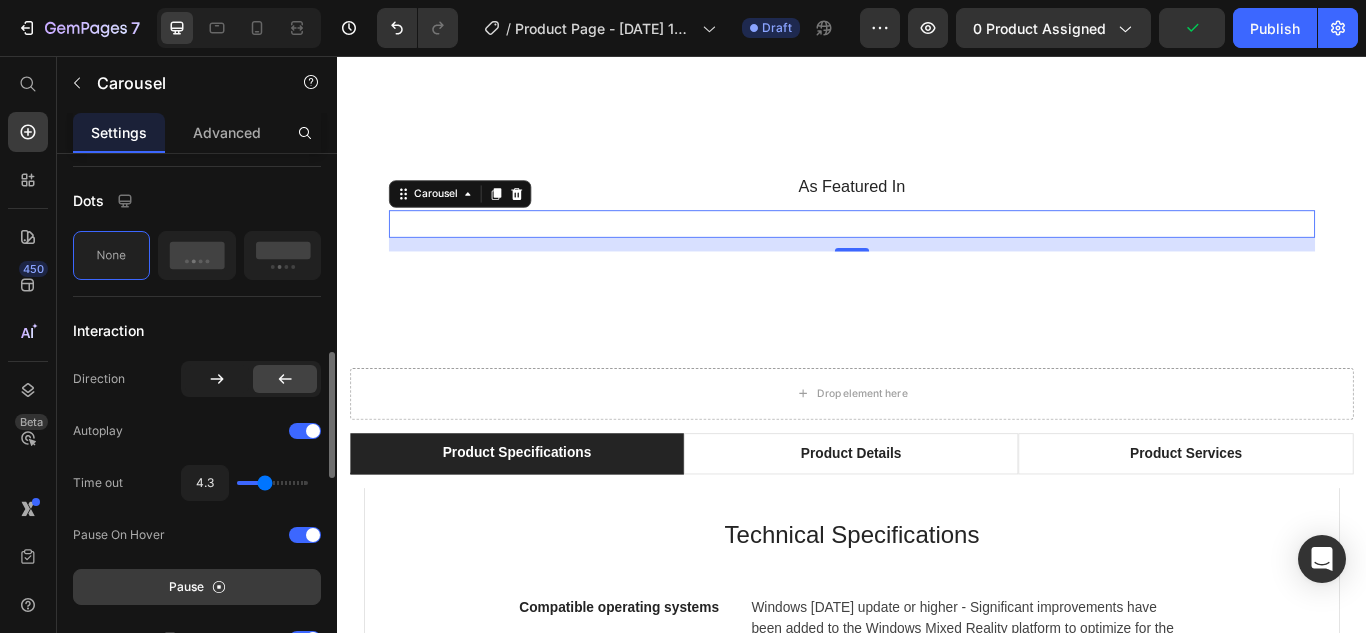 scroll, scrollTop: 884, scrollLeft: 0, axis: vertical 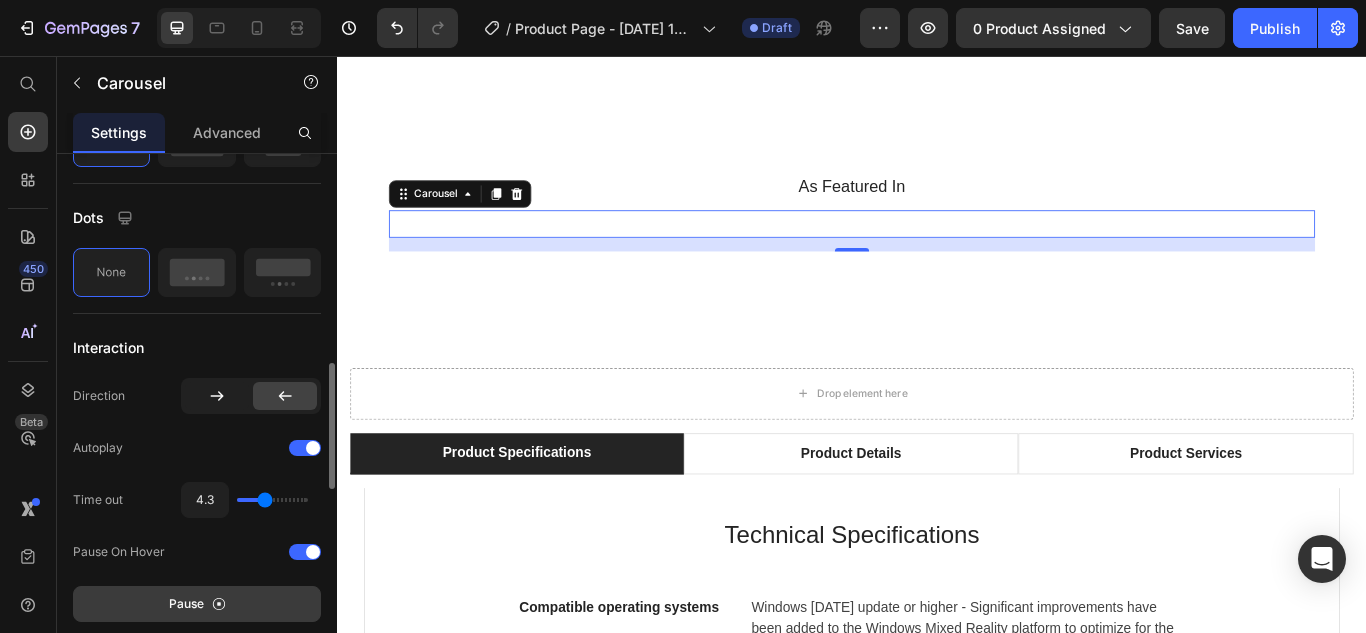 type on "1.8" 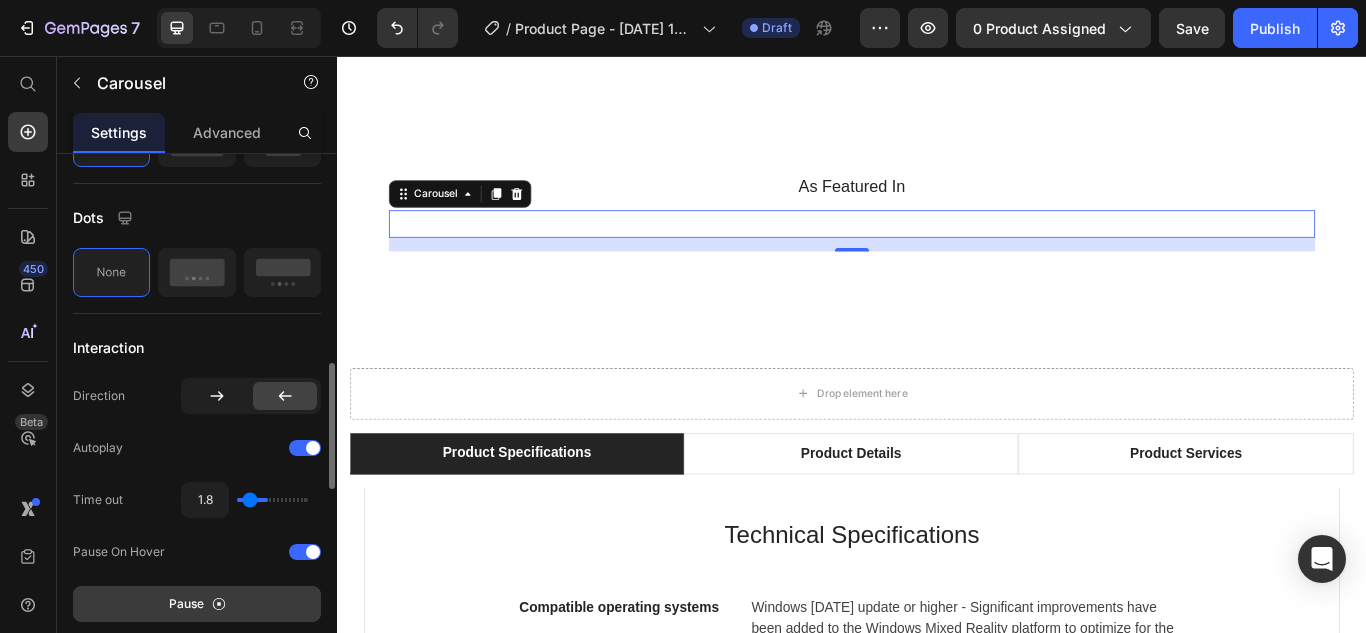 type on "1" 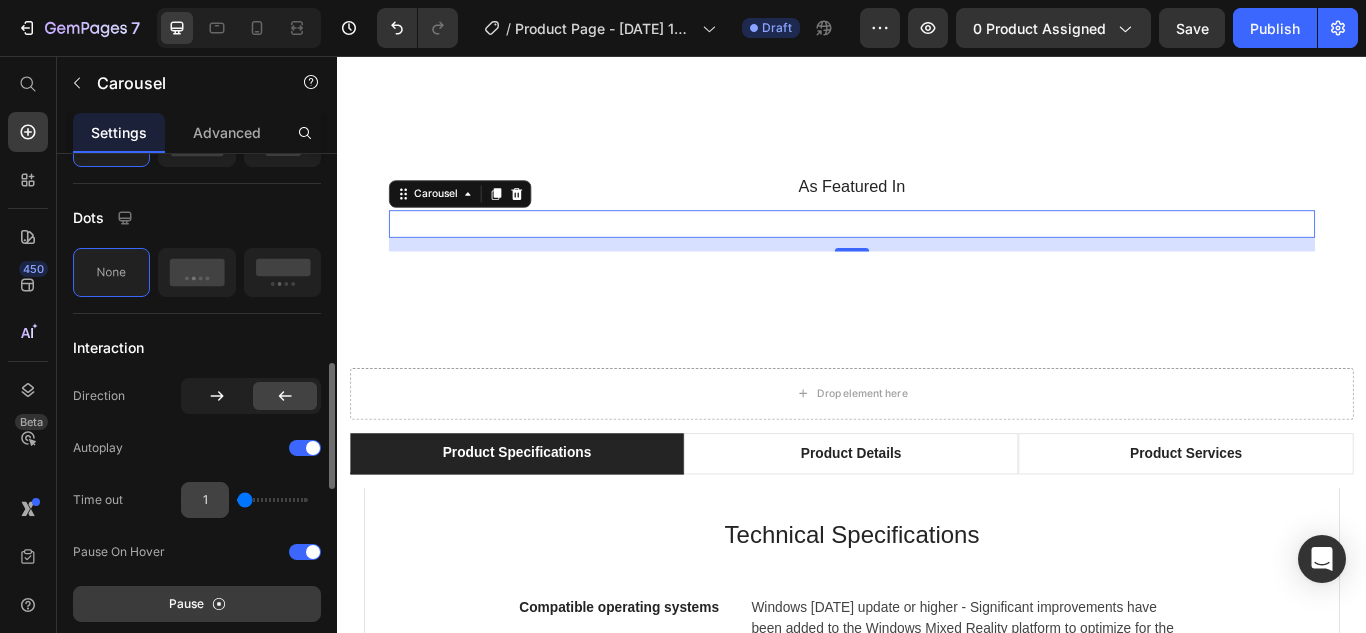 drag, startPoint x: 265, startPoint y: 500, endPoint x: 226, endPoint y: 500, distance: 39 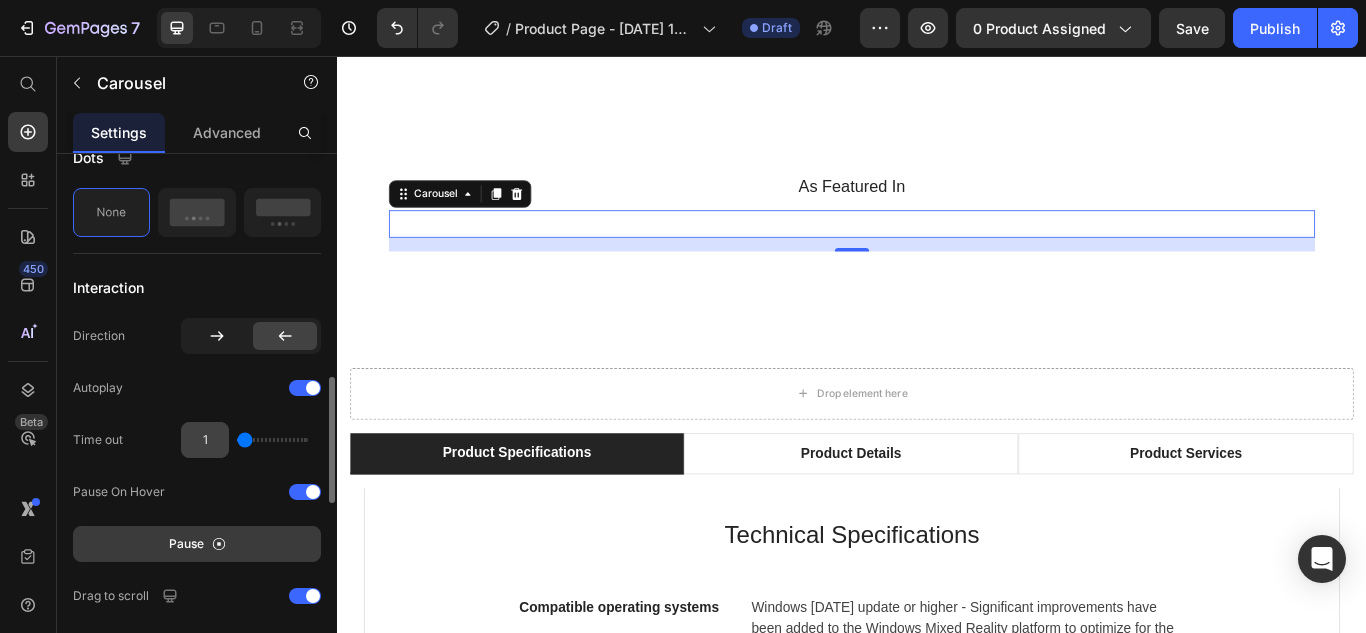 scroll, scrollTop: 937, scrollLeft: 0, axis: vertical 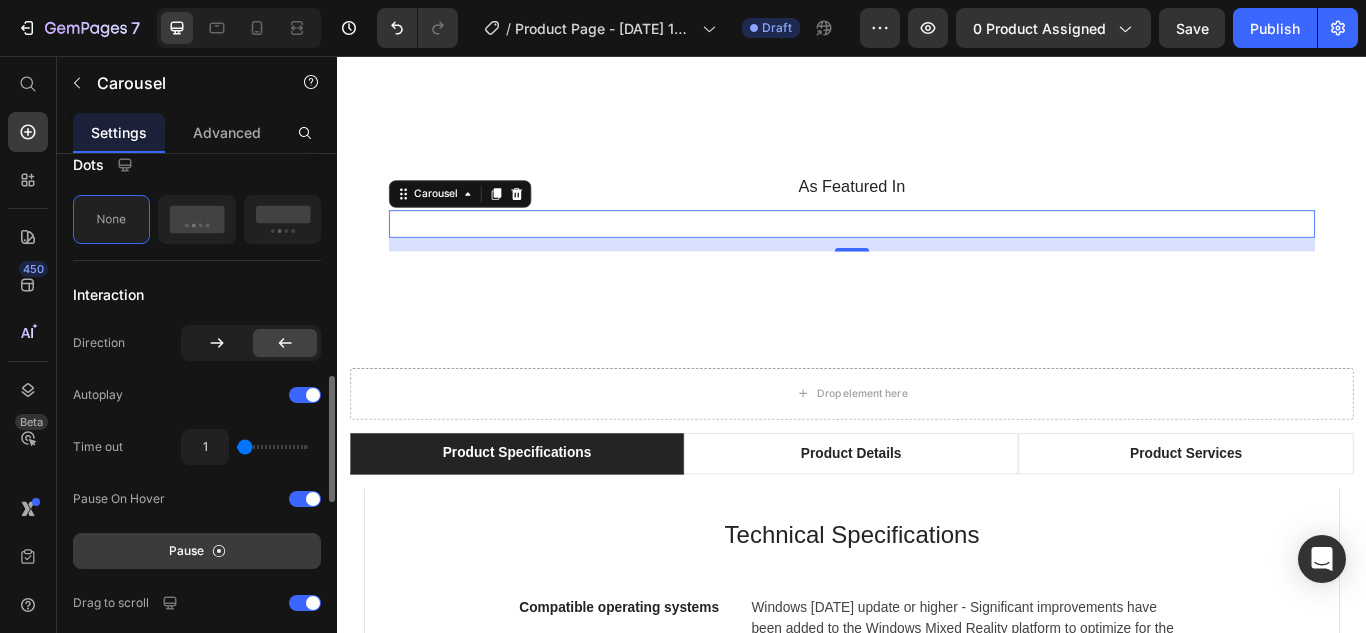 click 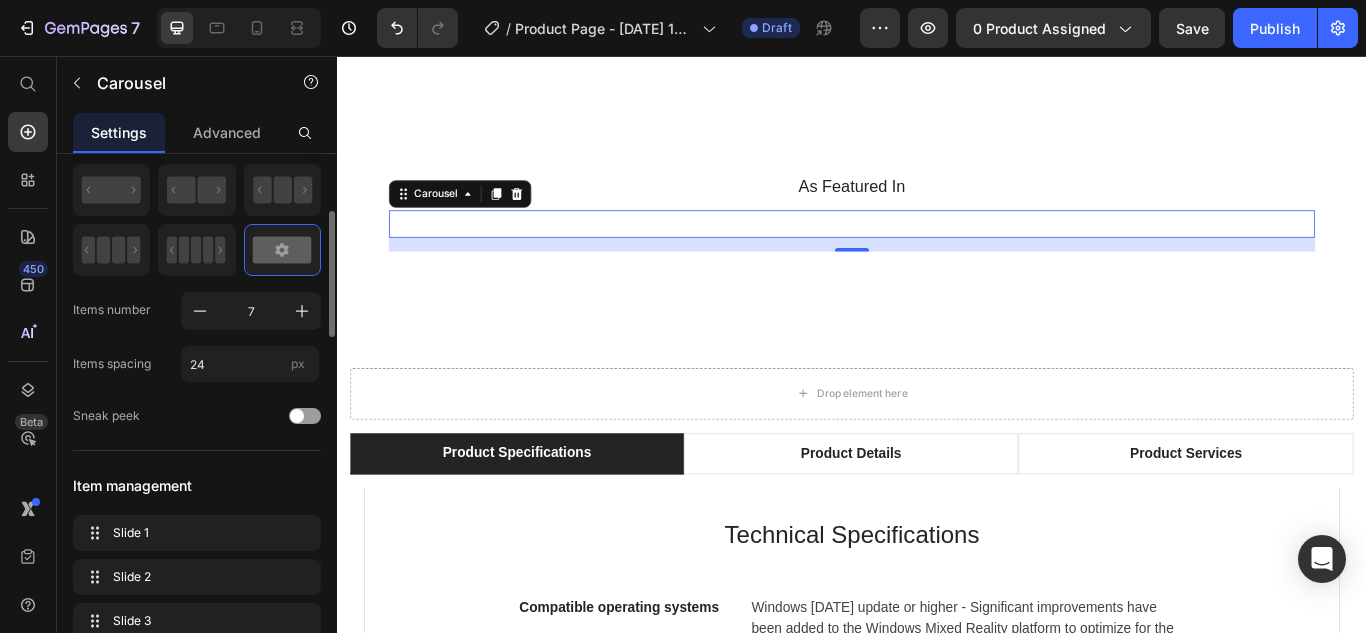 scroll, scrollTop: 94, scrollLeft: 0, axis: vertical 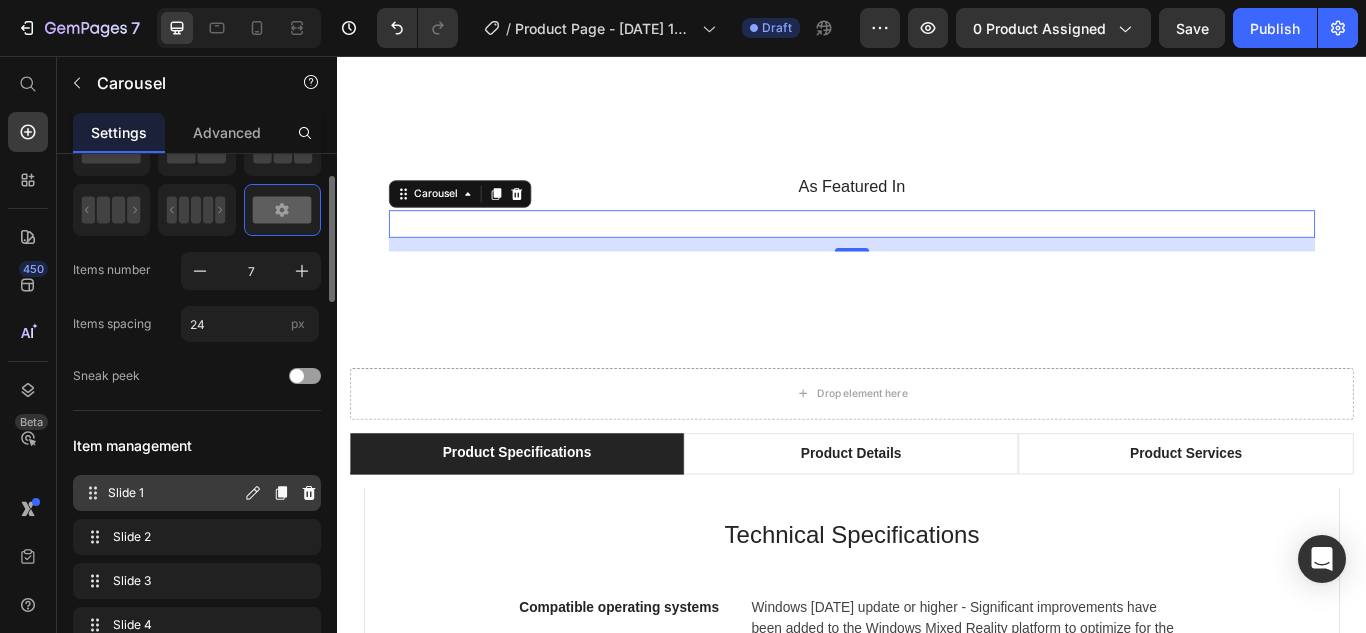 click on "Slide 1" at bounding box center (174, 493) 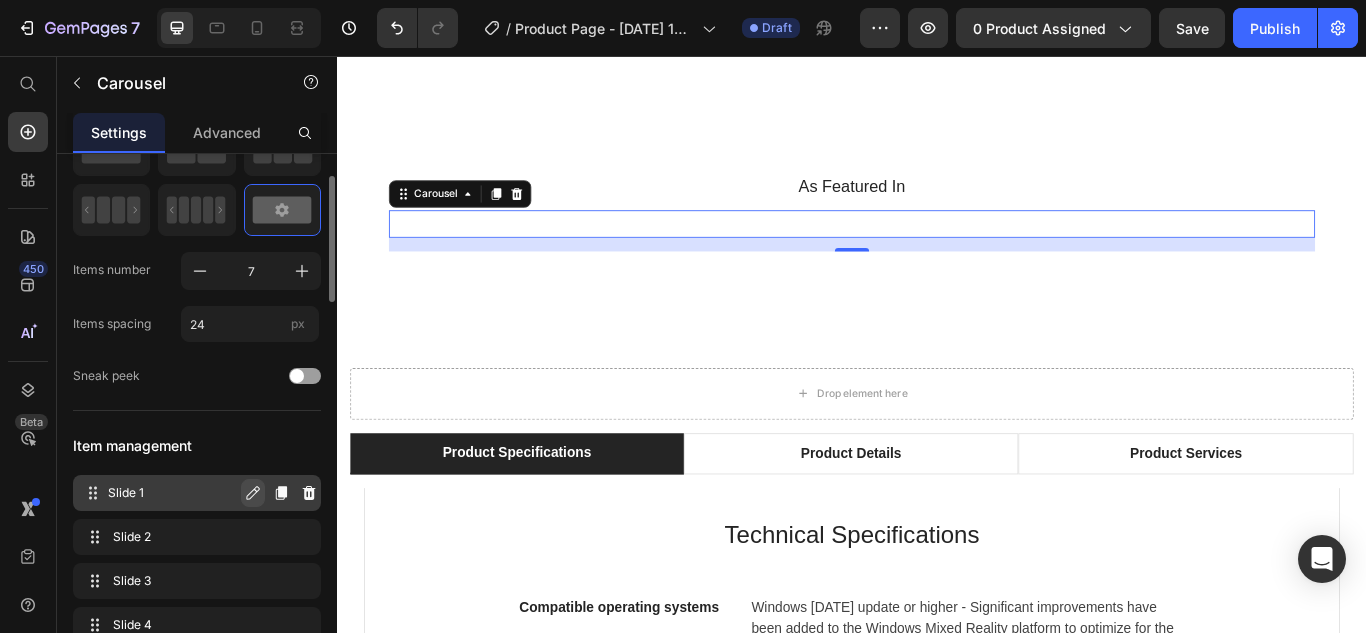 click 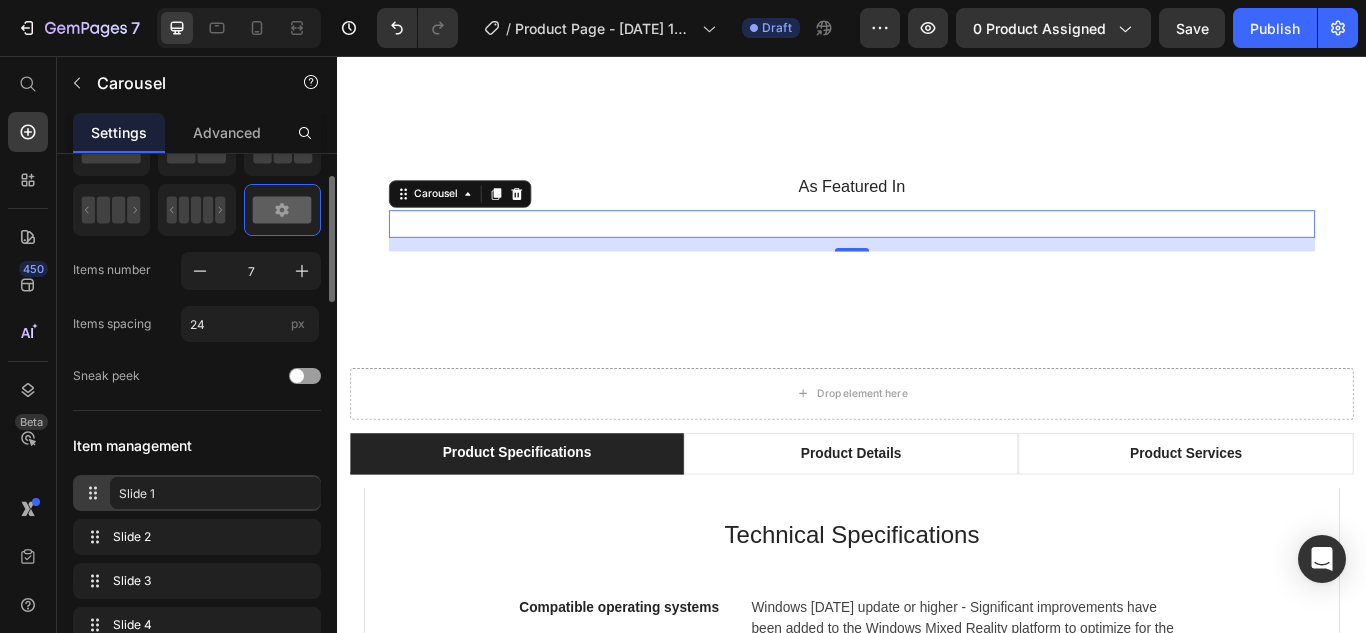 click on "Item management" at bounding box center [197, 445] 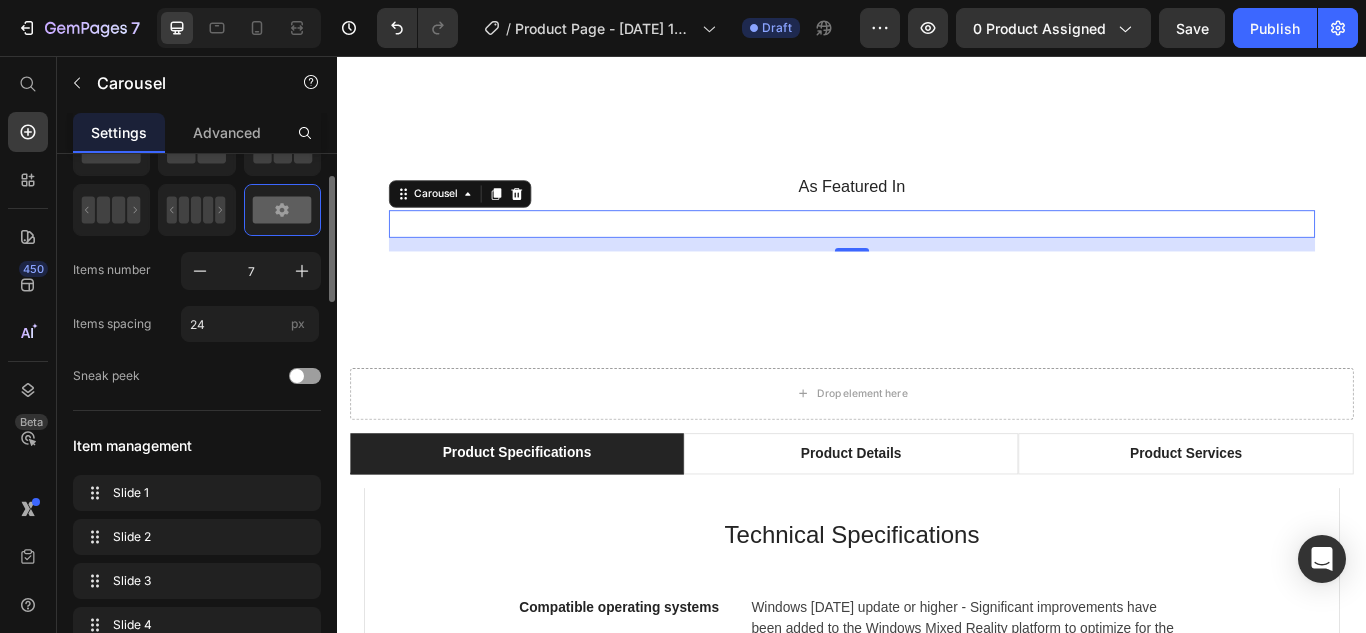 click on "Item management" at bounding box center (197, 445) 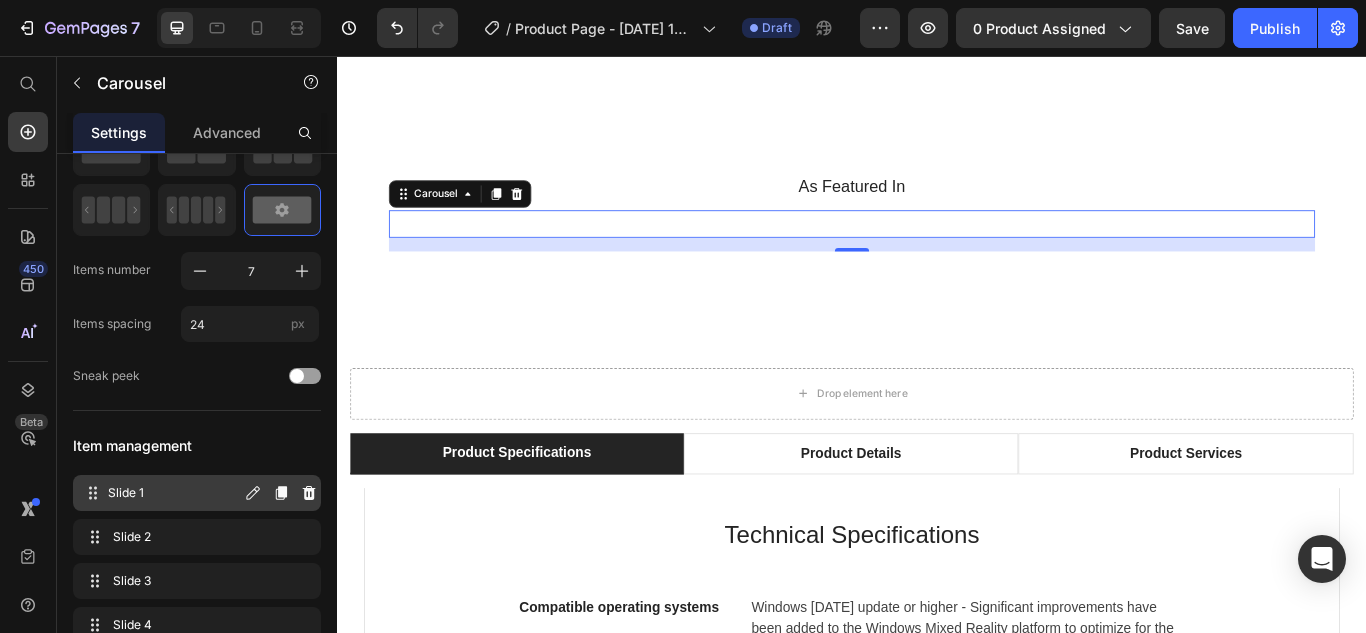 click on "Slide 1" at bounding box center [174, 493] 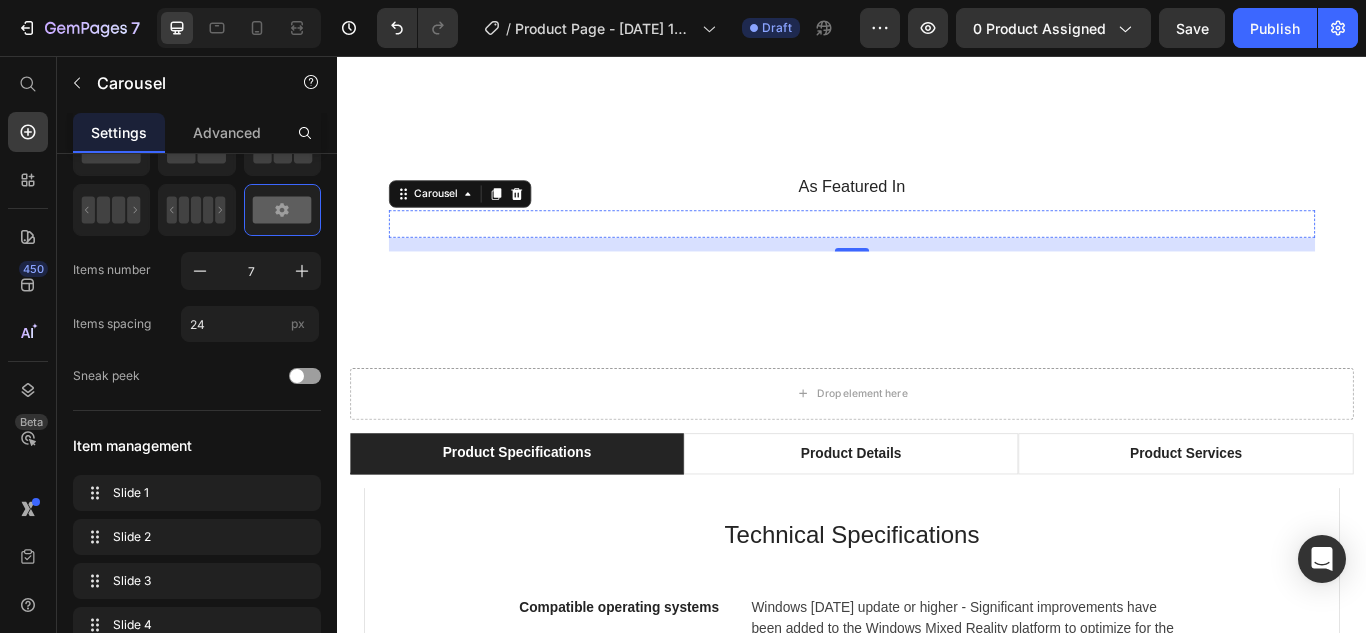 click at bounding box center [463, 252] 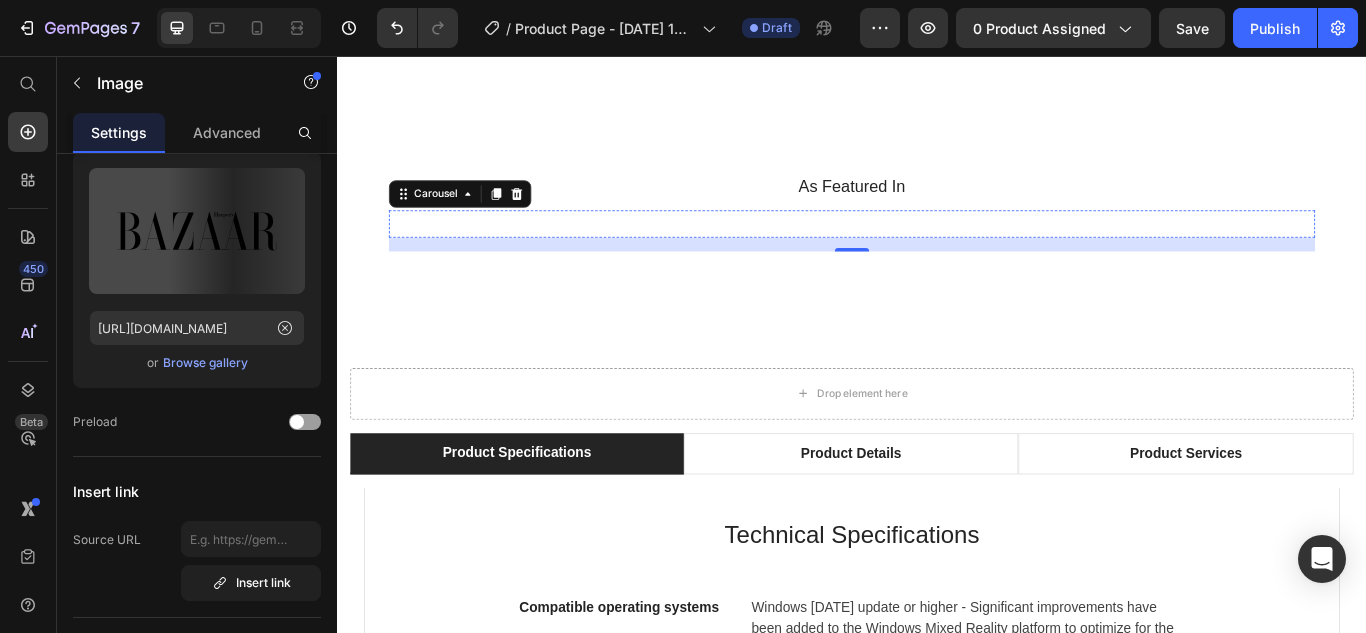 click at bounding box center (463, 252) 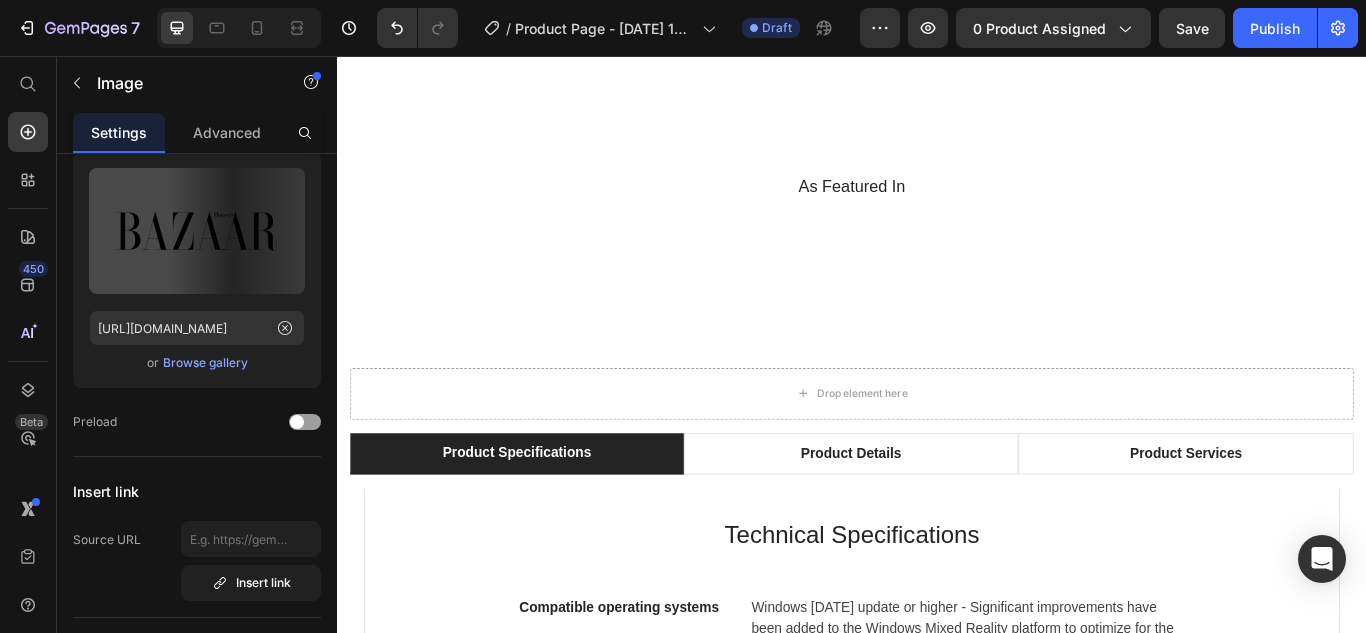 scroll, scrollTop: 0, scrollLeft: 0, axis: both 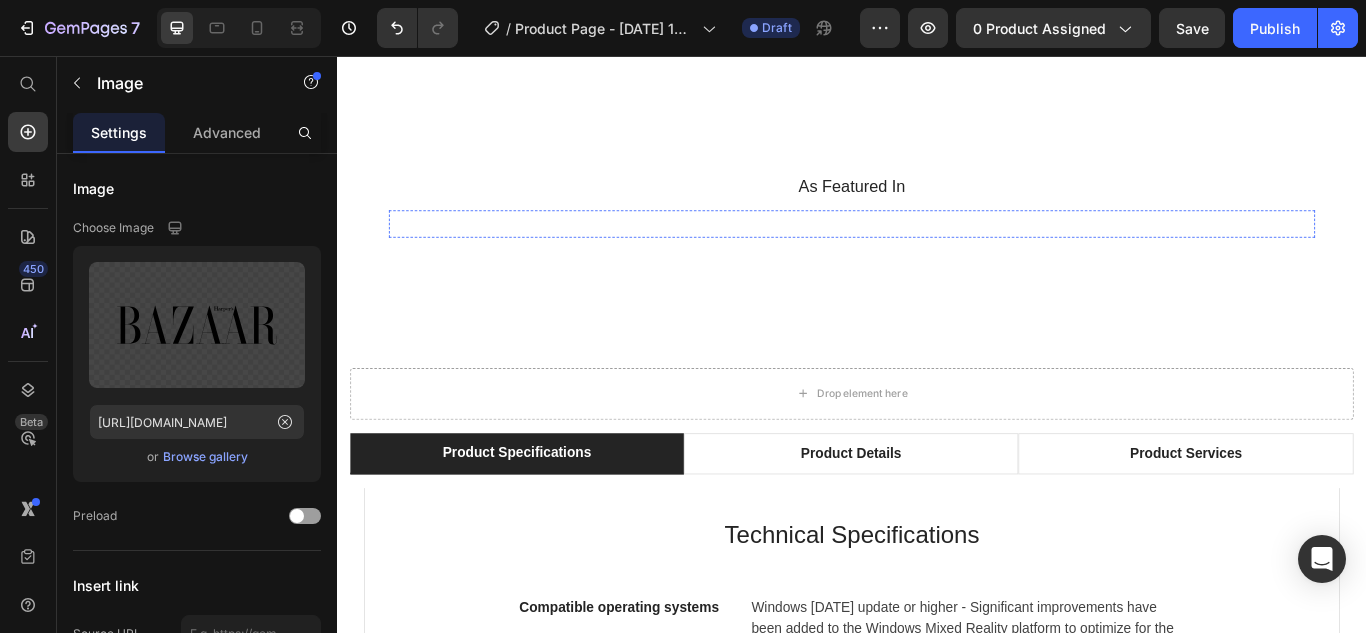 click at bounding box center (463, 252) 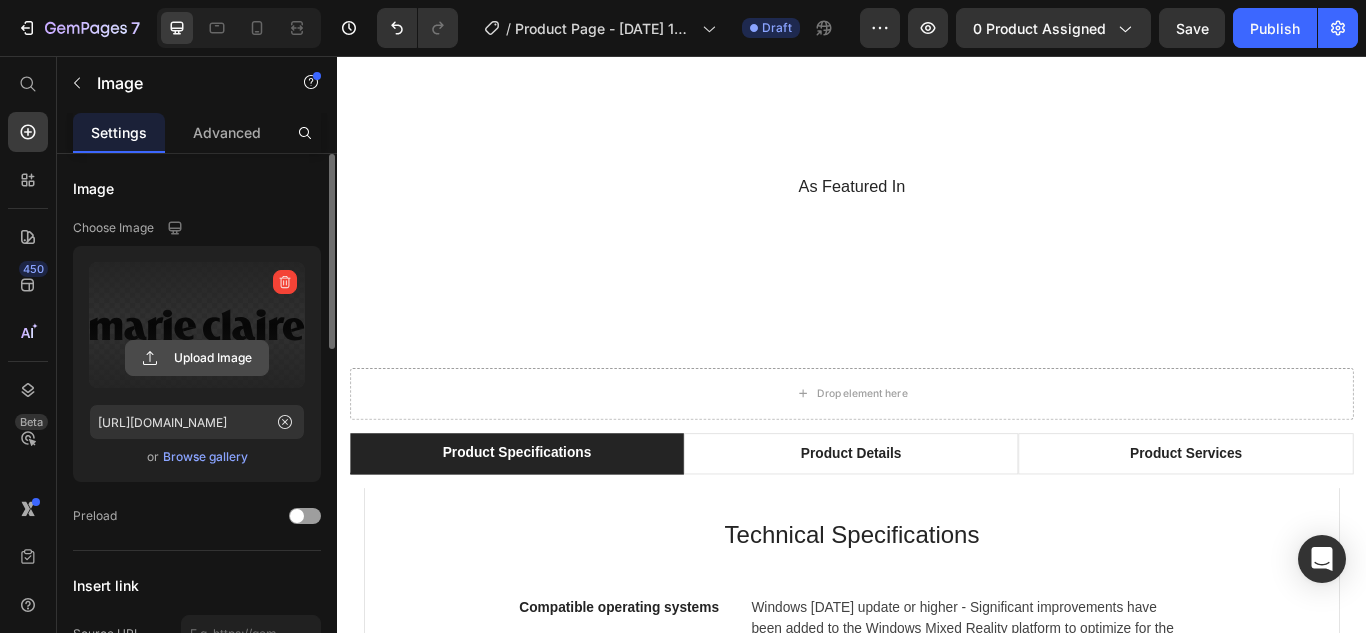 click 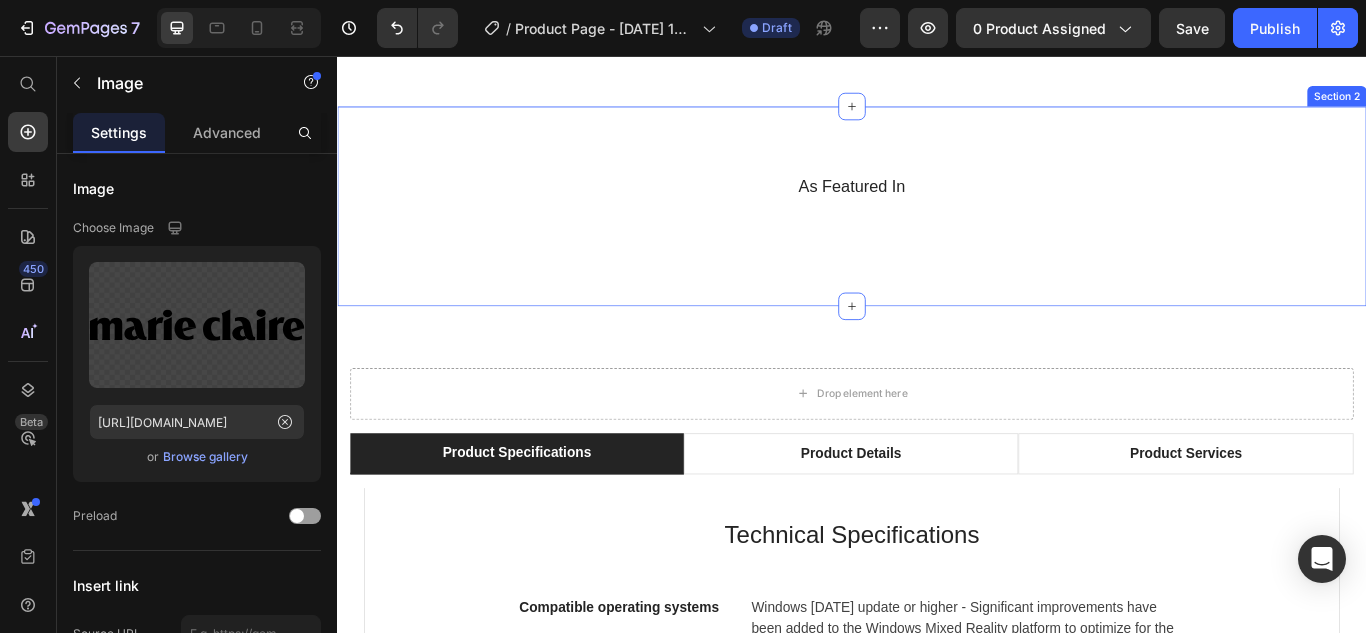 click at bounding box center (463, 252) 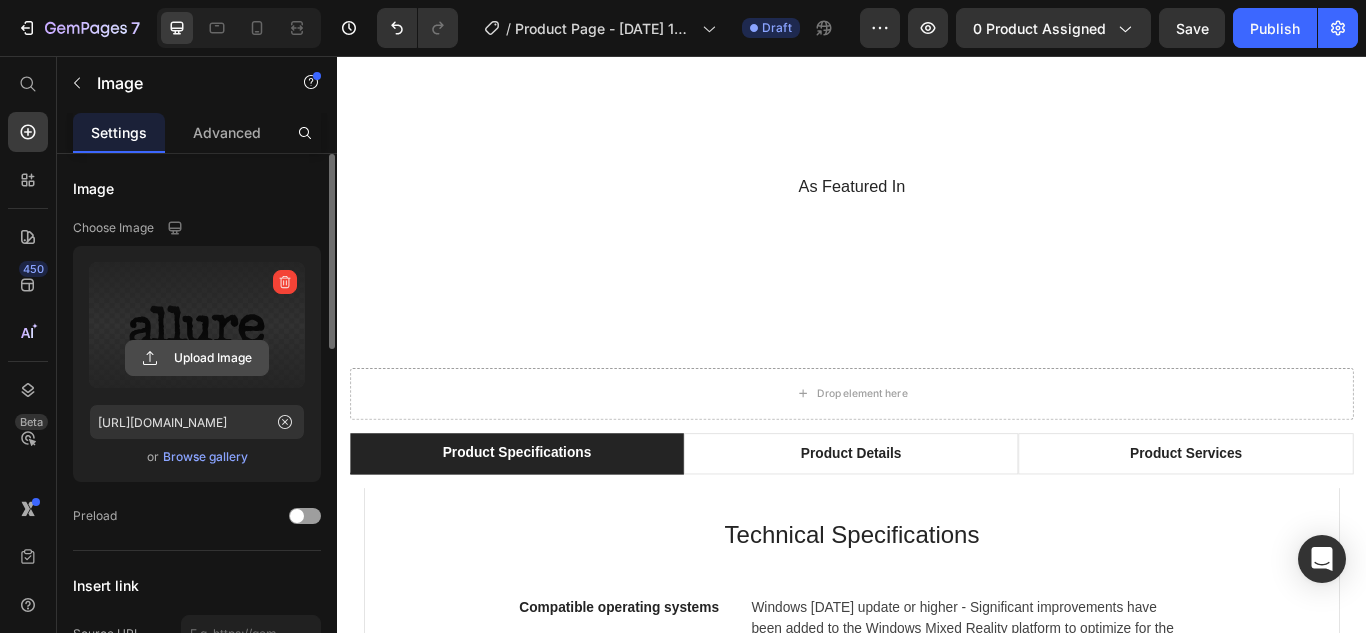 click 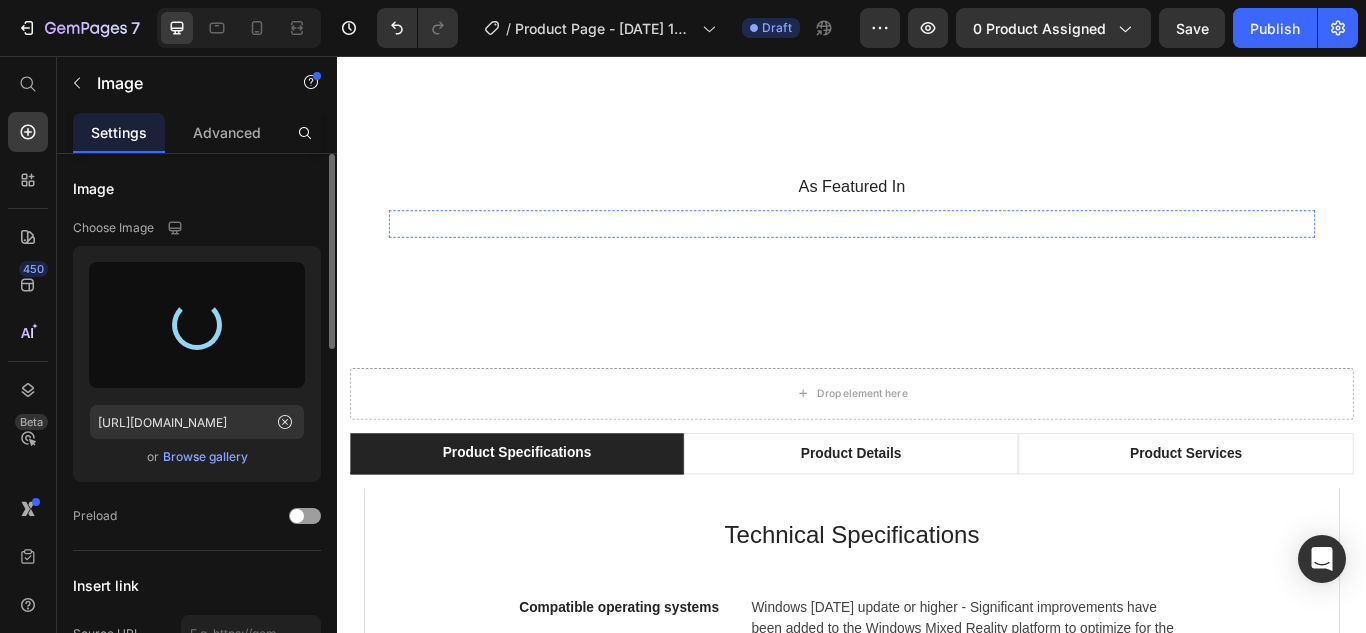 type on "[URL][DOMAIN_NAME]" 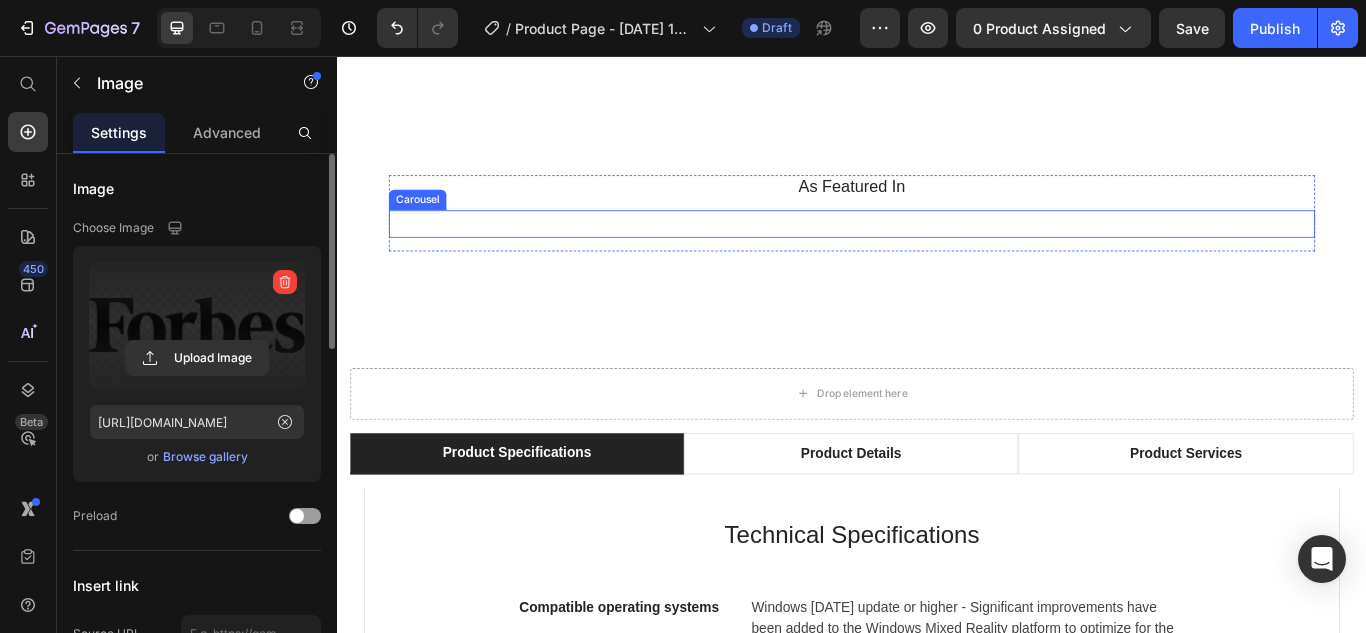 click on "Image Image Image Image Image Image   0 Image Carousel" at bounding box center [937, 252] 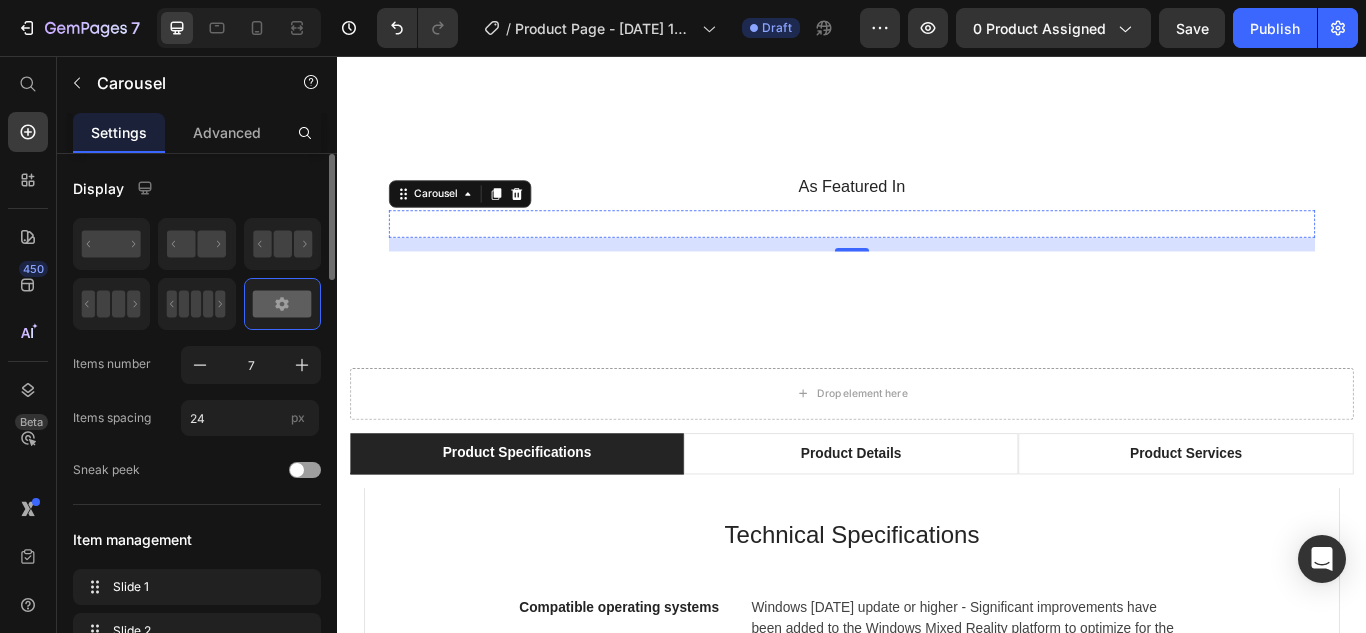 click at bounding box center (463, 252) 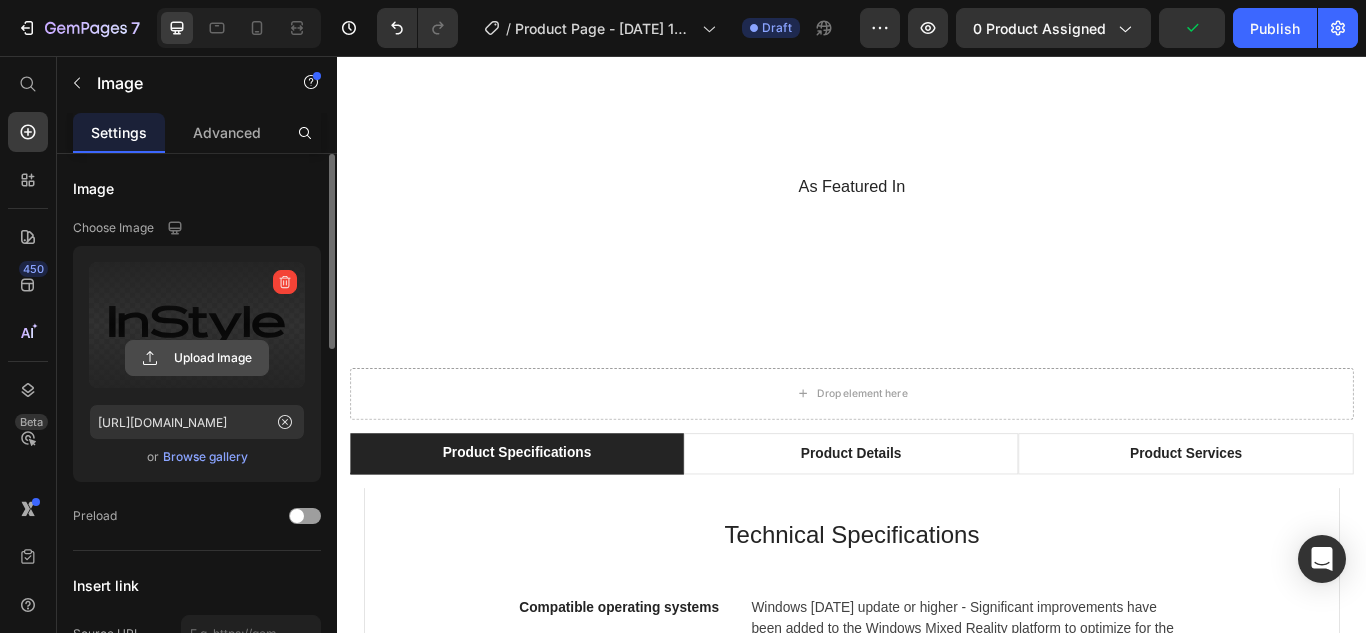 click 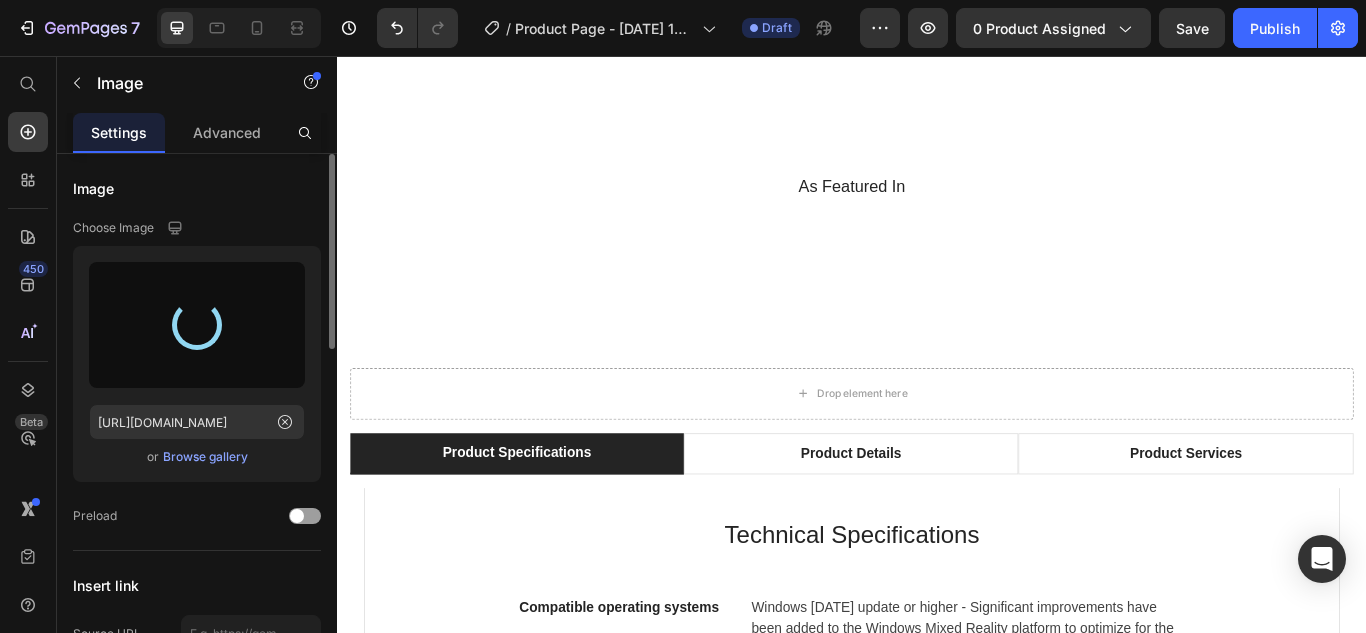 type on "[URL][DOMAIN_NAME]" 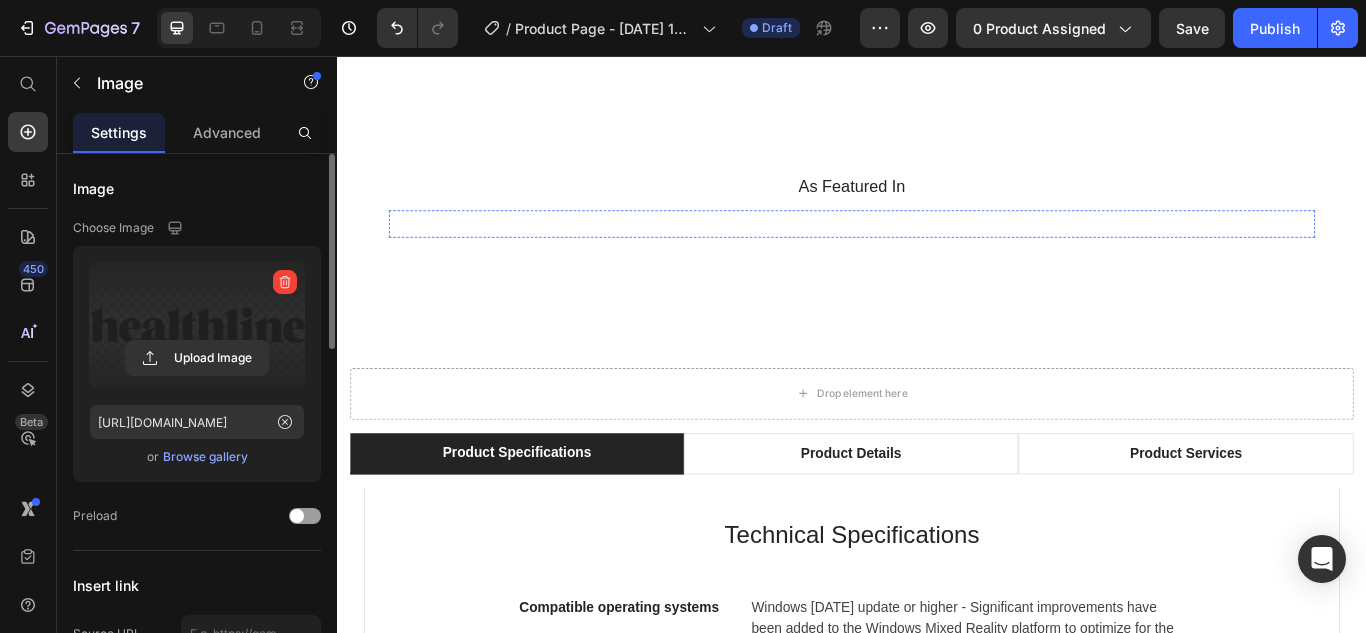 click at bounding box center [619, 252] 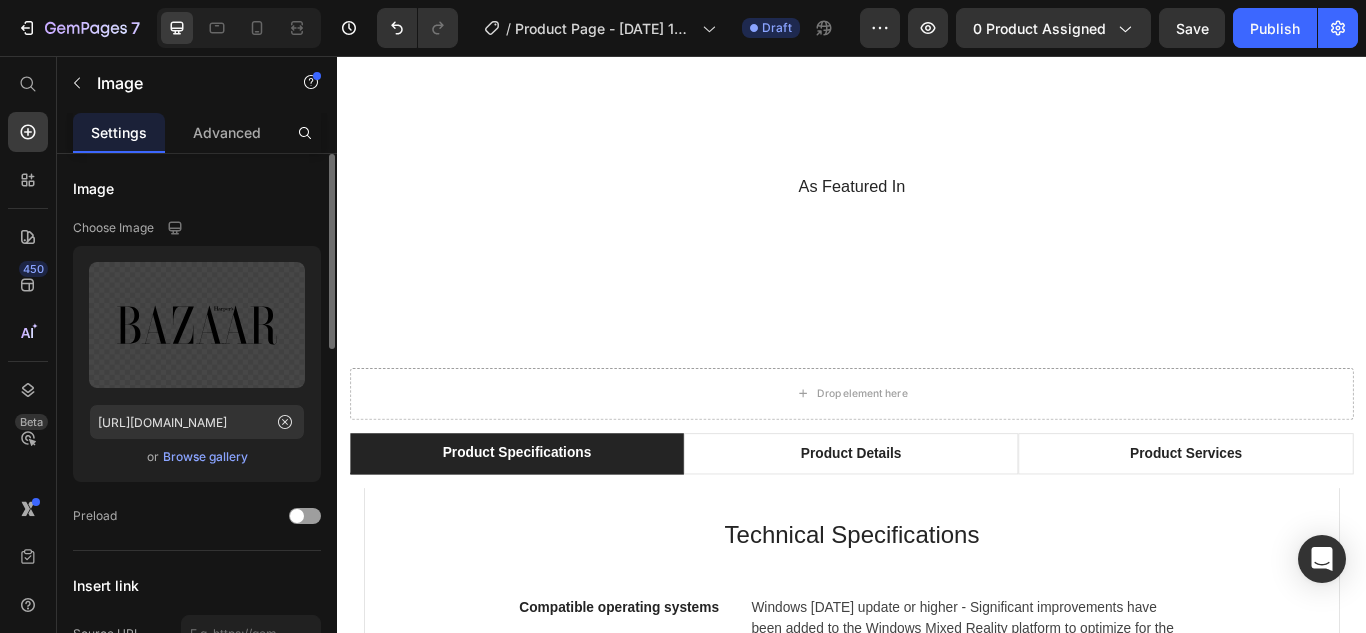 click on "Browse gallery" at bounding box center (205, 457) 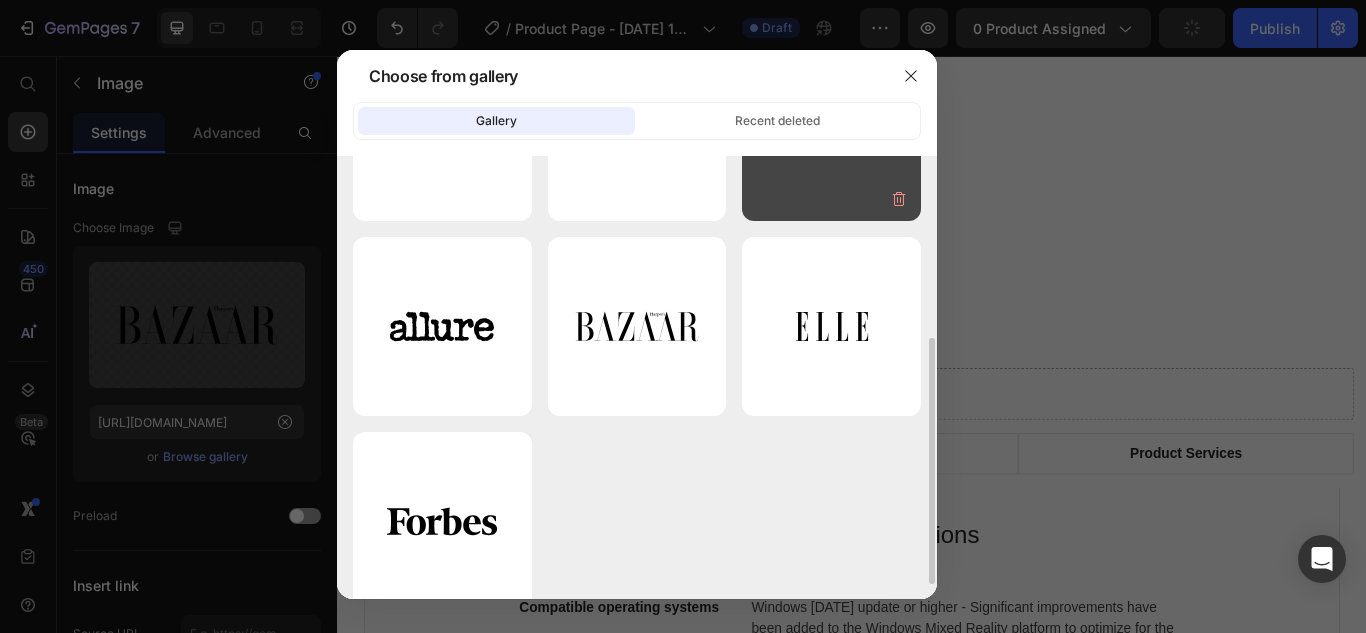 scroll, scrollTop: 327, scrollLeft: 0, axis: vertical 